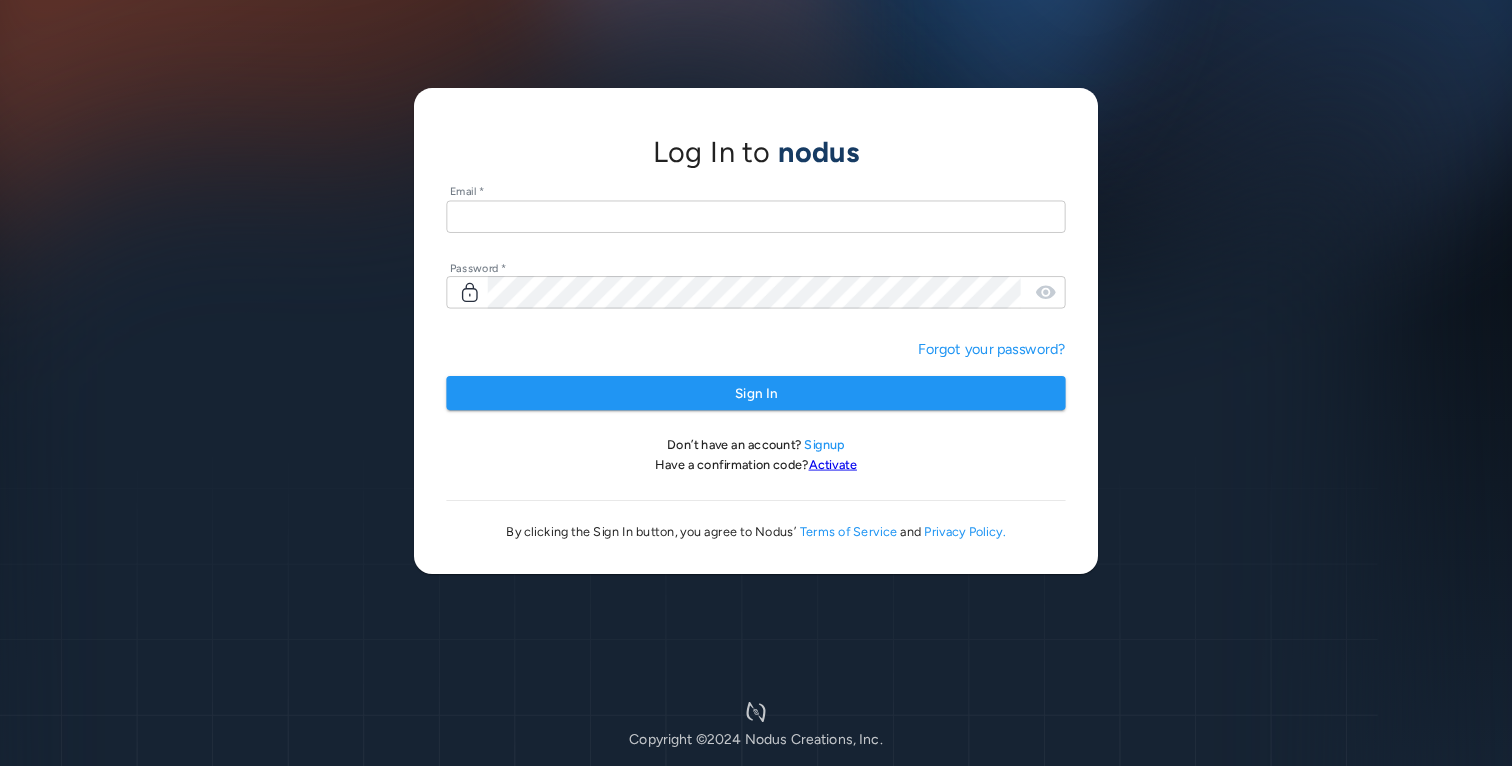 scroll, scrollTop: 0, scrollLeft: 0, axis: both 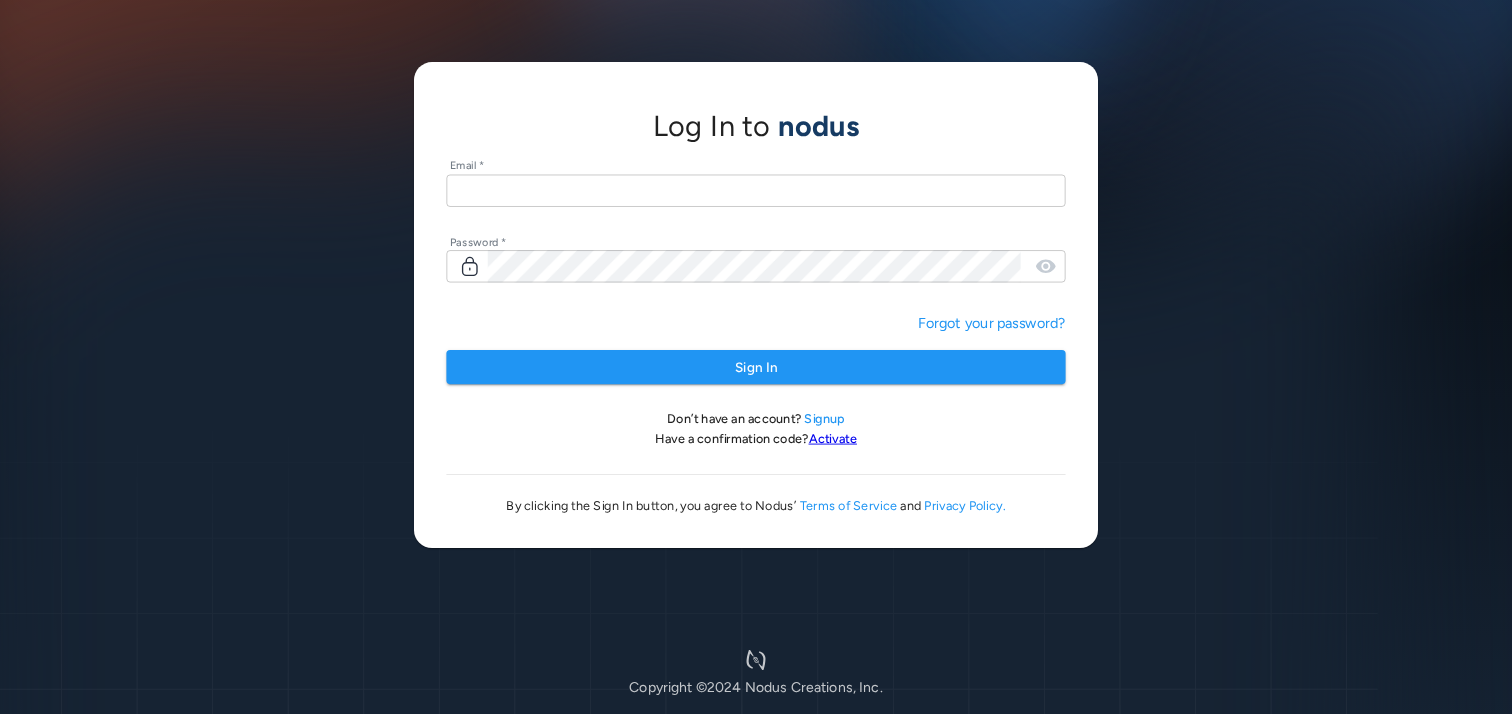 click at bounding box center (755, 190) 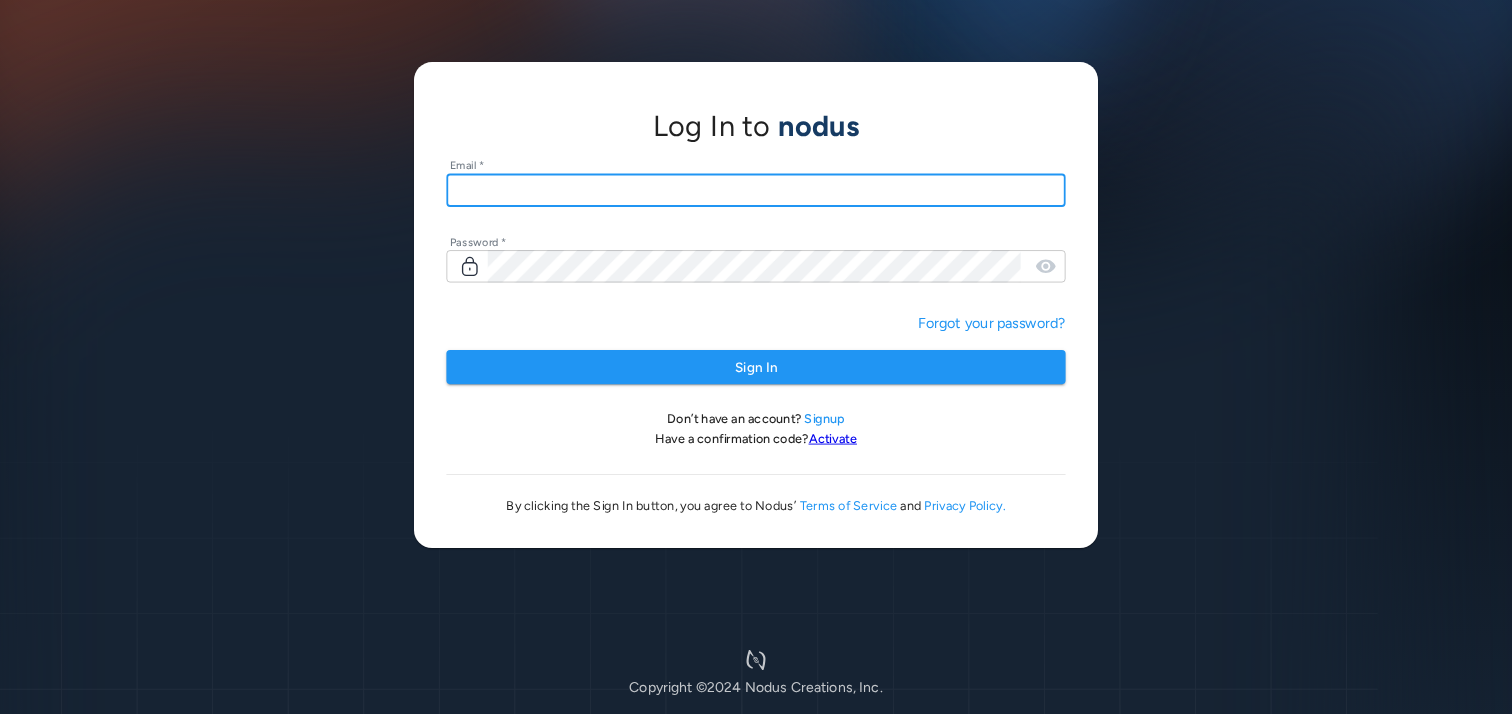 type on "**********" 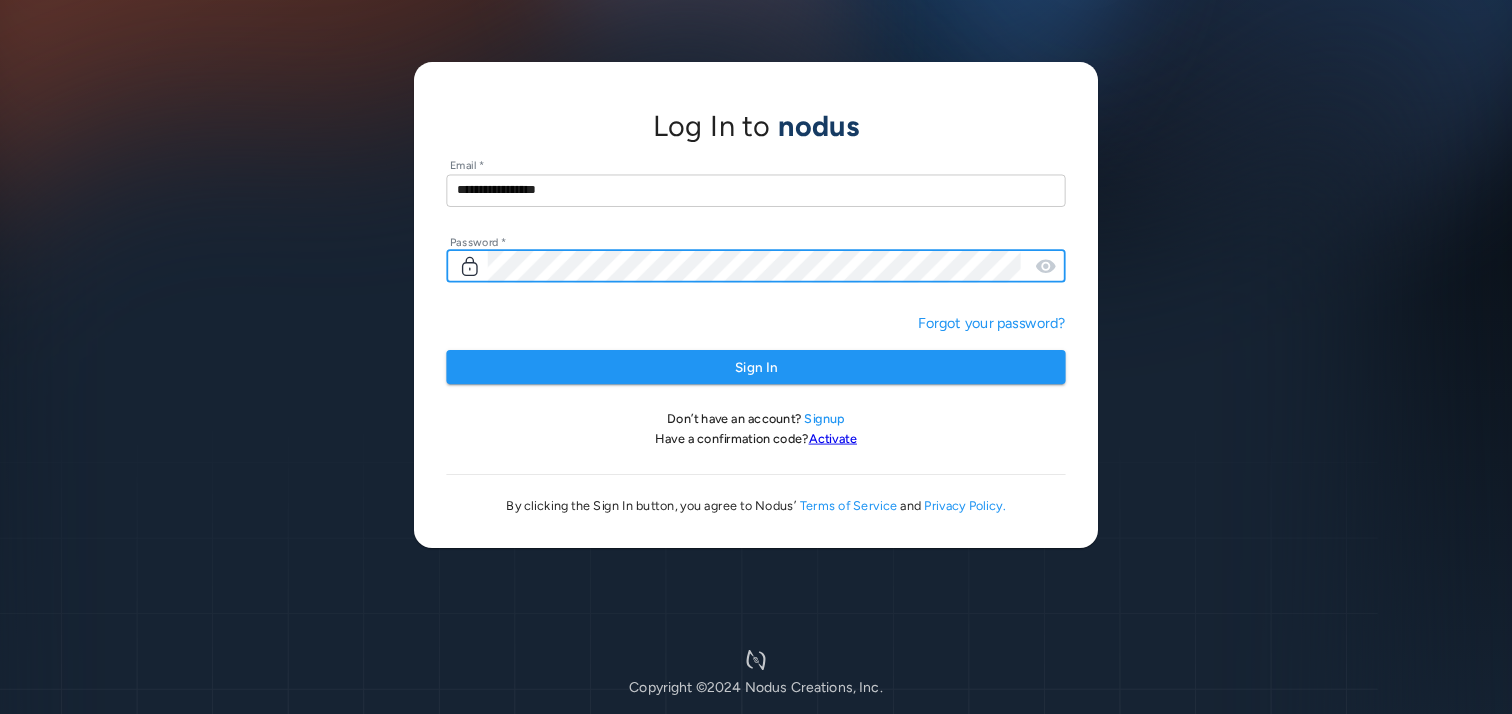 click on "Sign In" at bounding box center (755, 367) 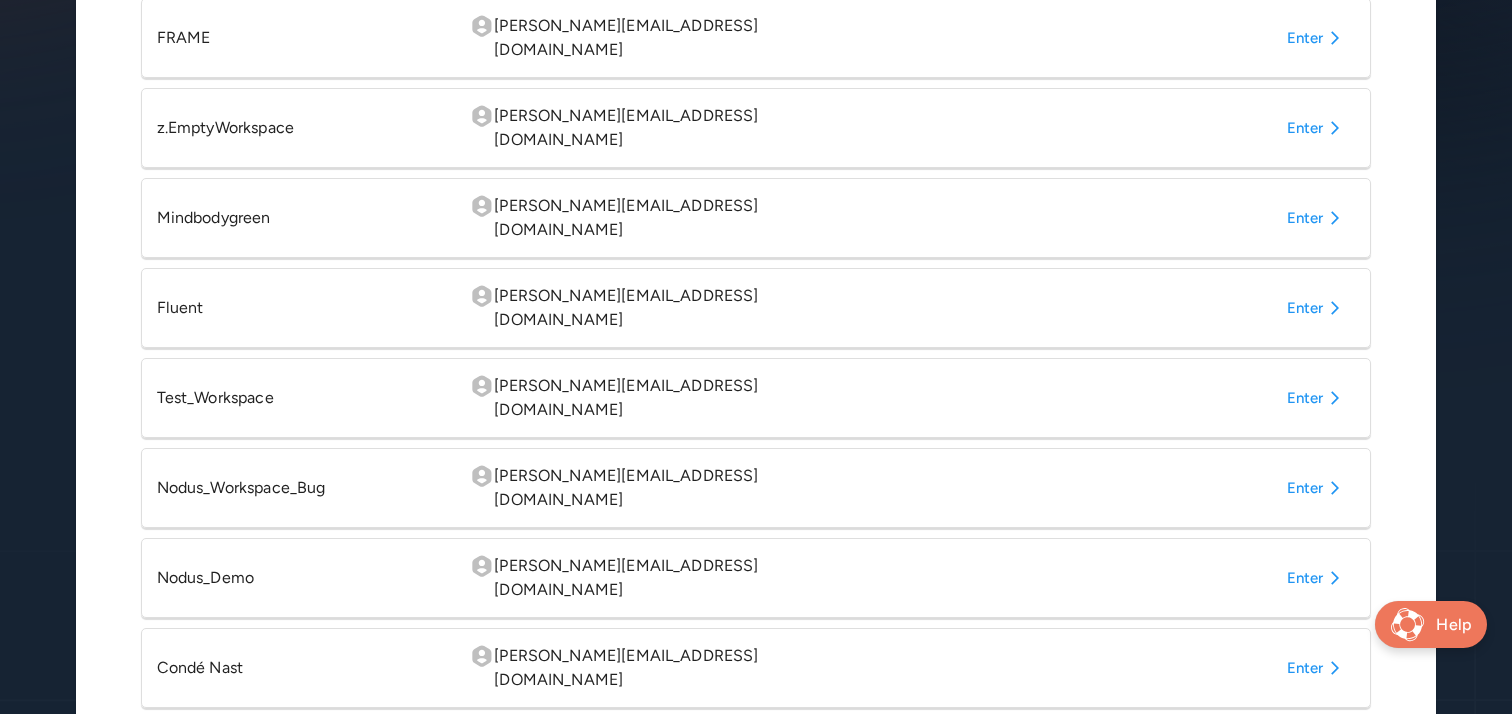 scroll, scrollTop: 529, scrollLeft: 0, axis: vertical 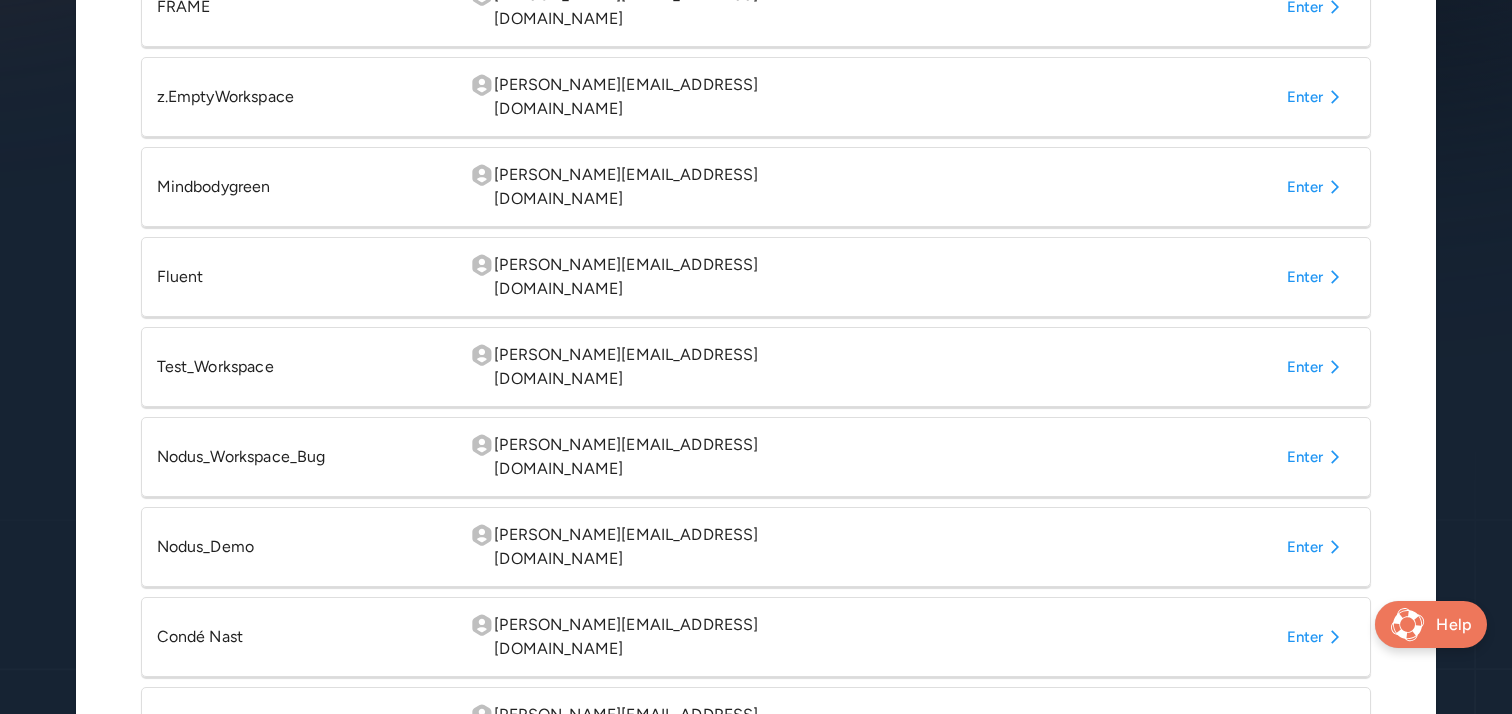 click on "Enter" at bounding box center (1317, 637) 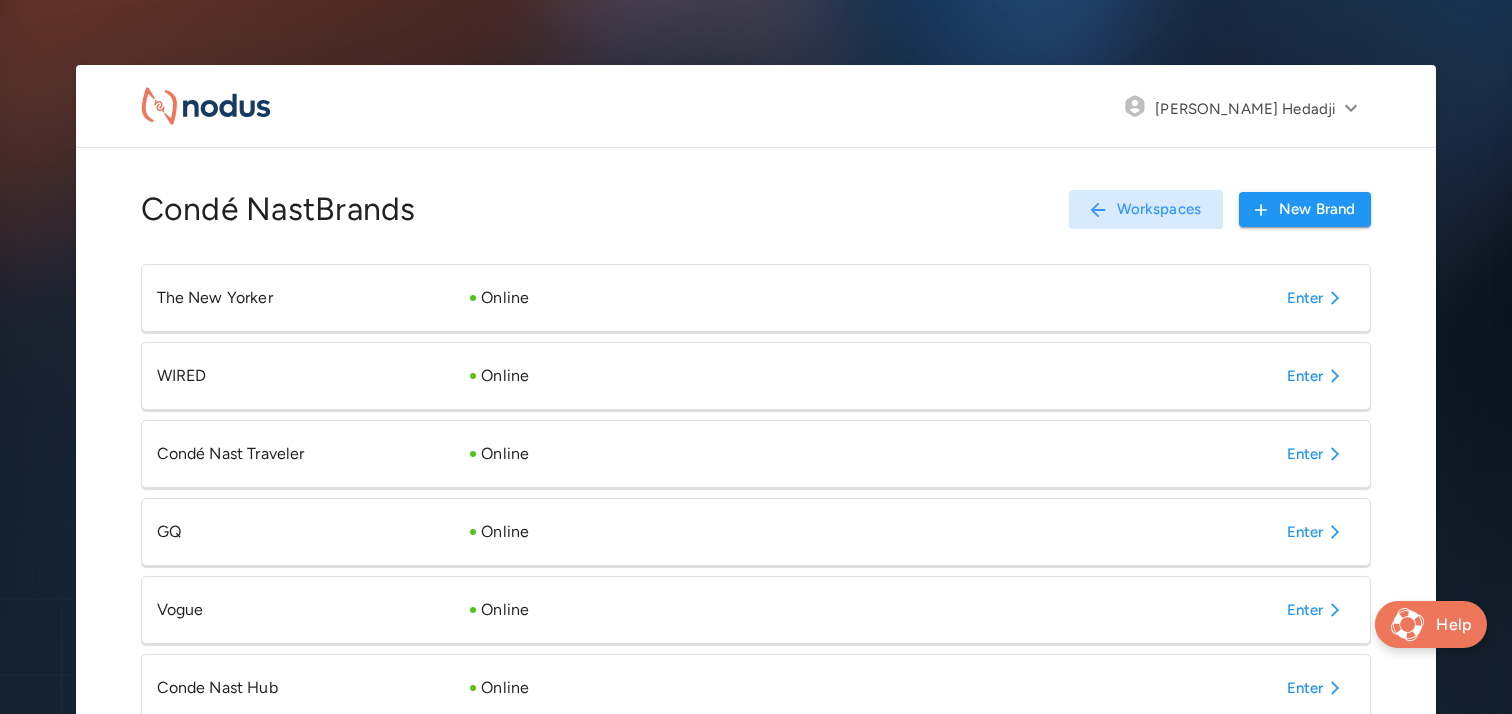 click on "Condé Nast  Brands" at bounding box center (278, 209) 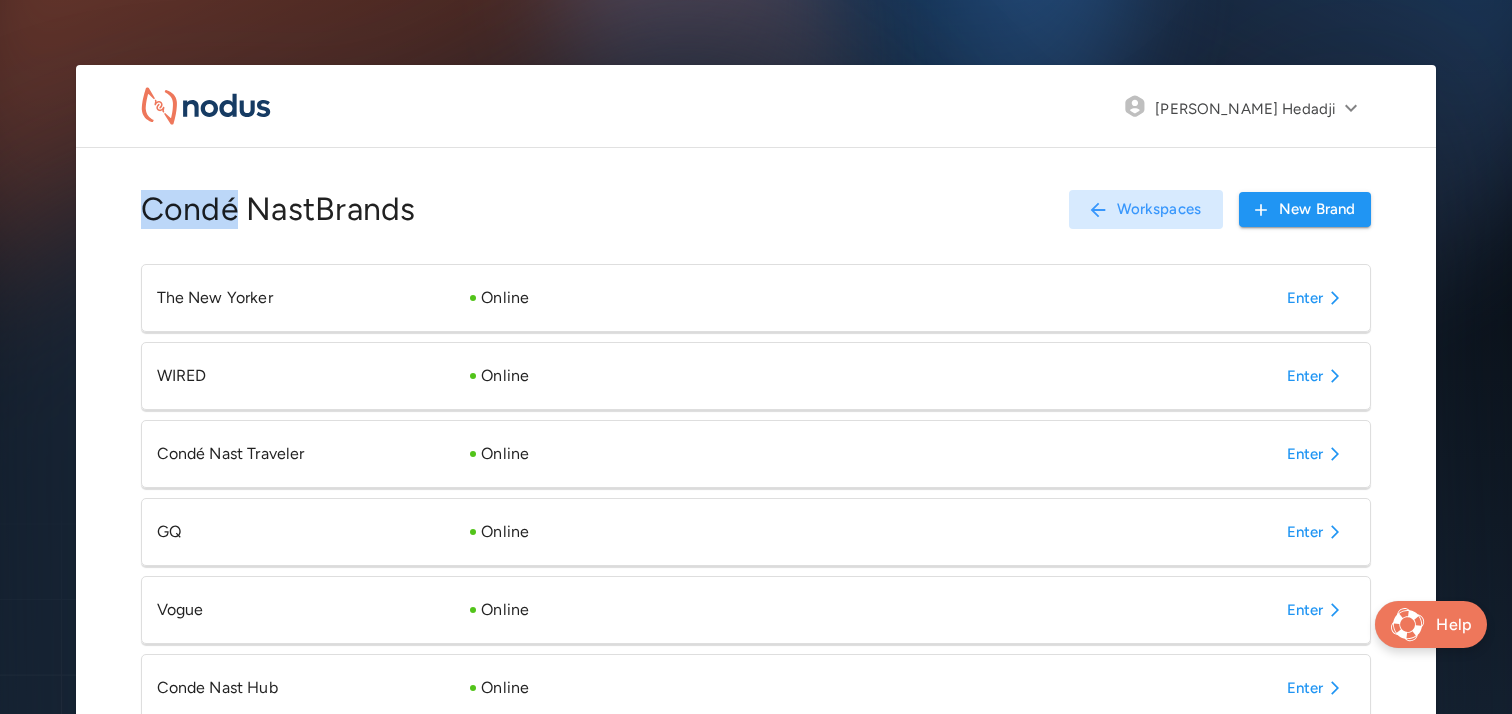 click on "Condé Nast  Brands" at bounding box center [278, 209] 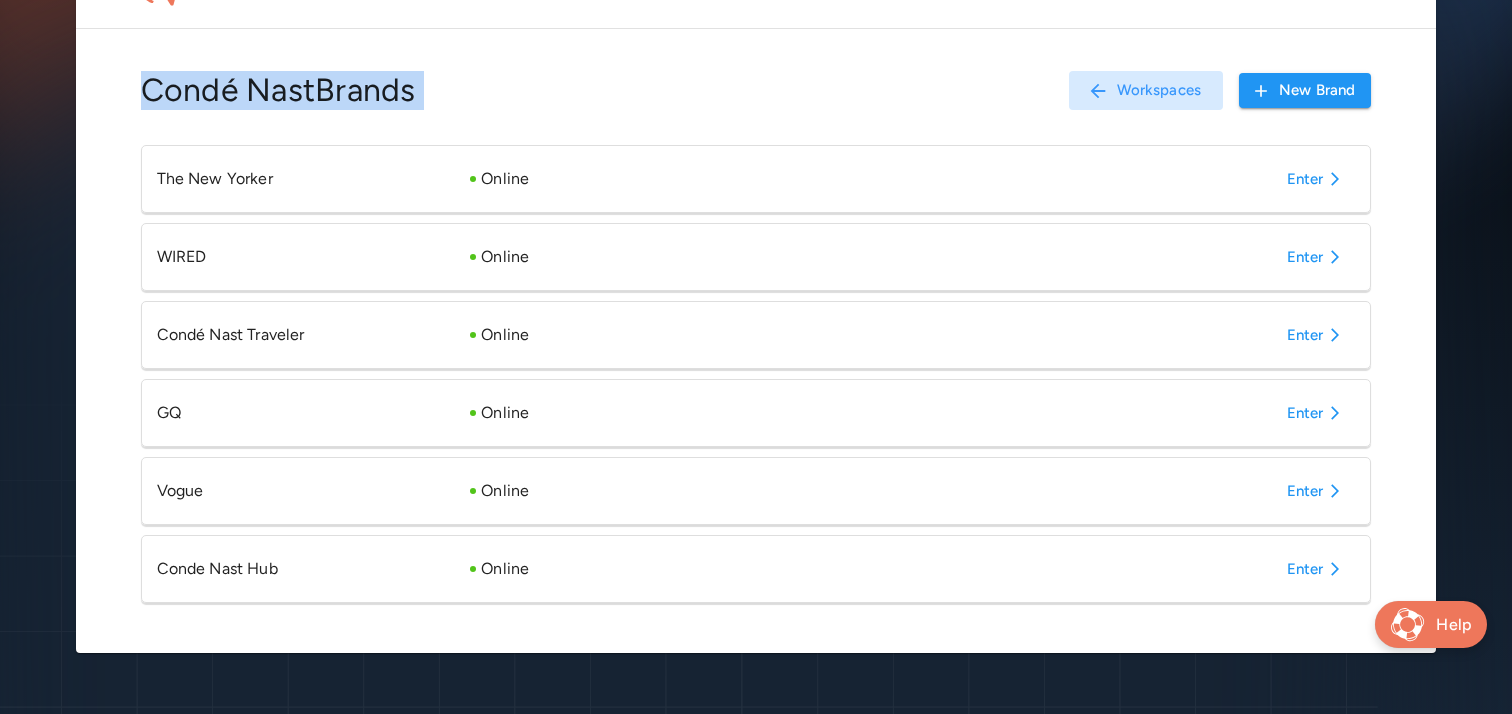 scroll, scrollTop: 123, scrollLeft: 0, axis: vertical 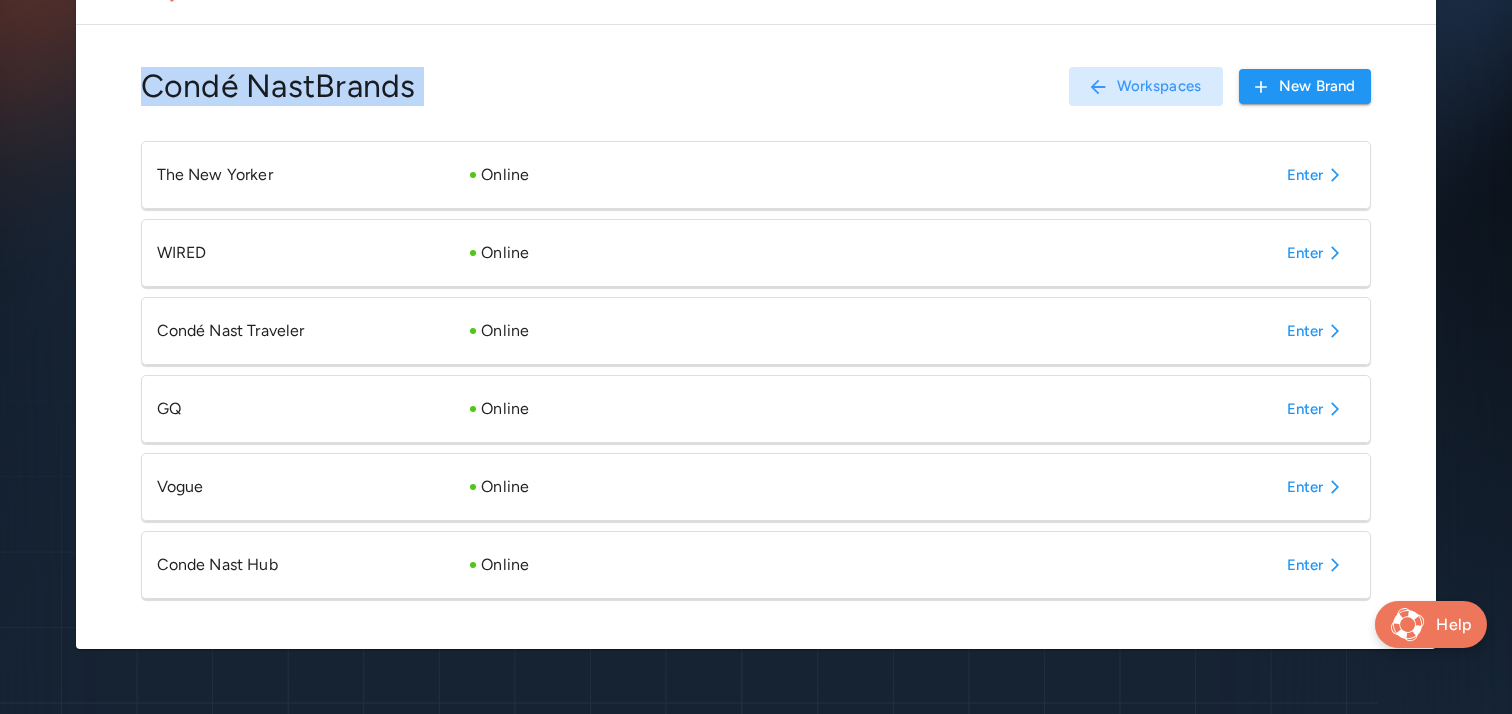 click on "Enter" at bounding box center (1317, 565) 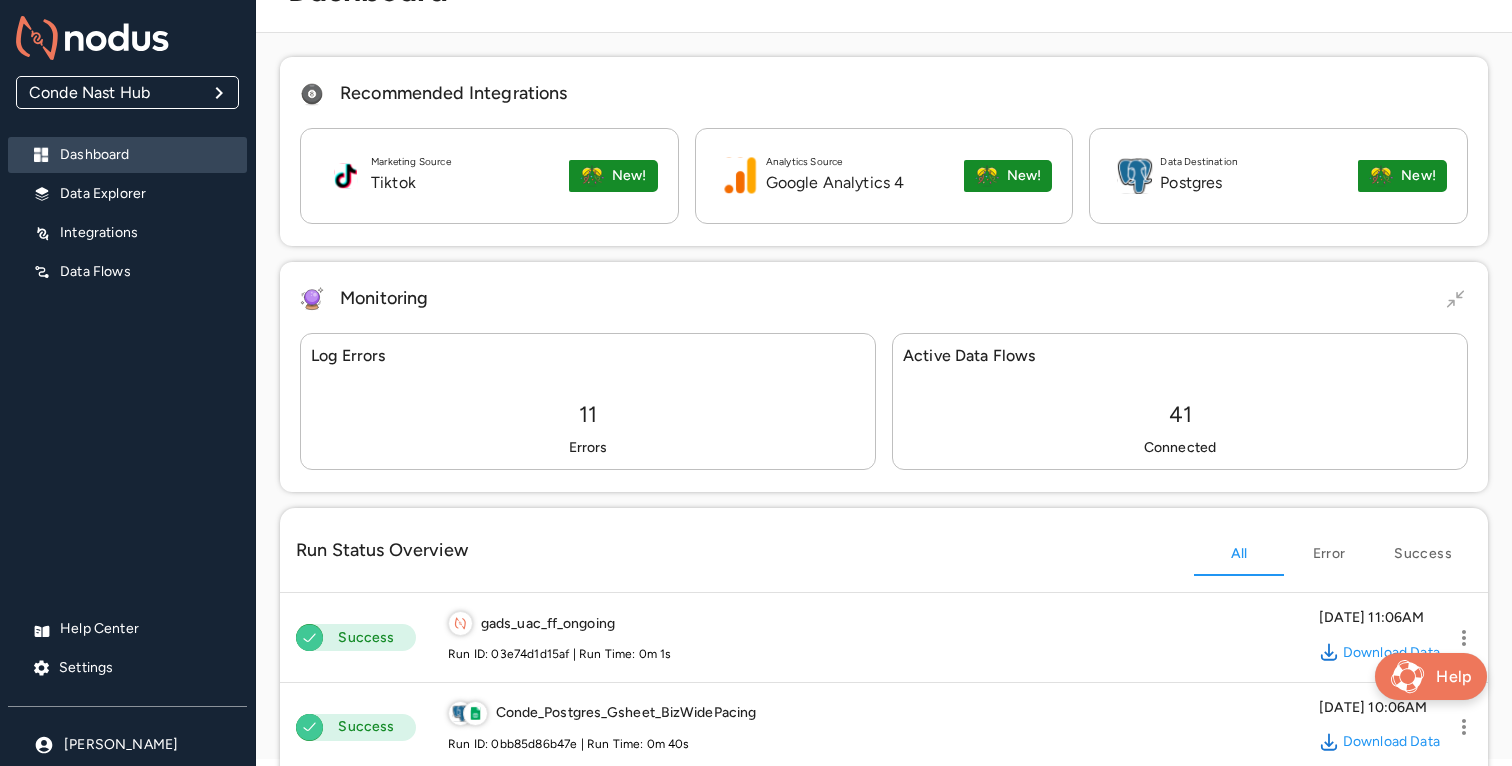 scroll, scrollTop: 0, scrollLeft: 0, axis: both 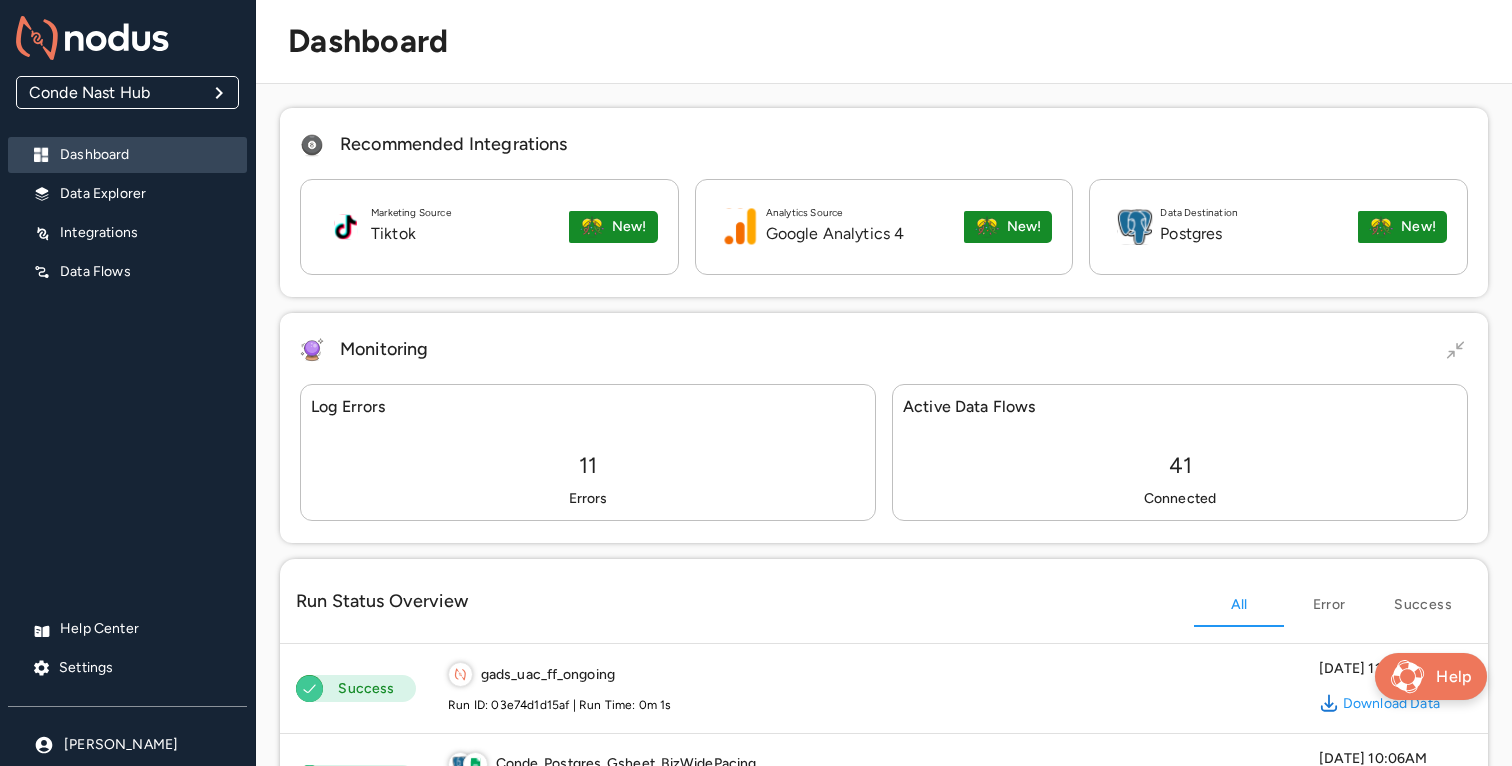 click on "11" at bounding box center [588, 465] 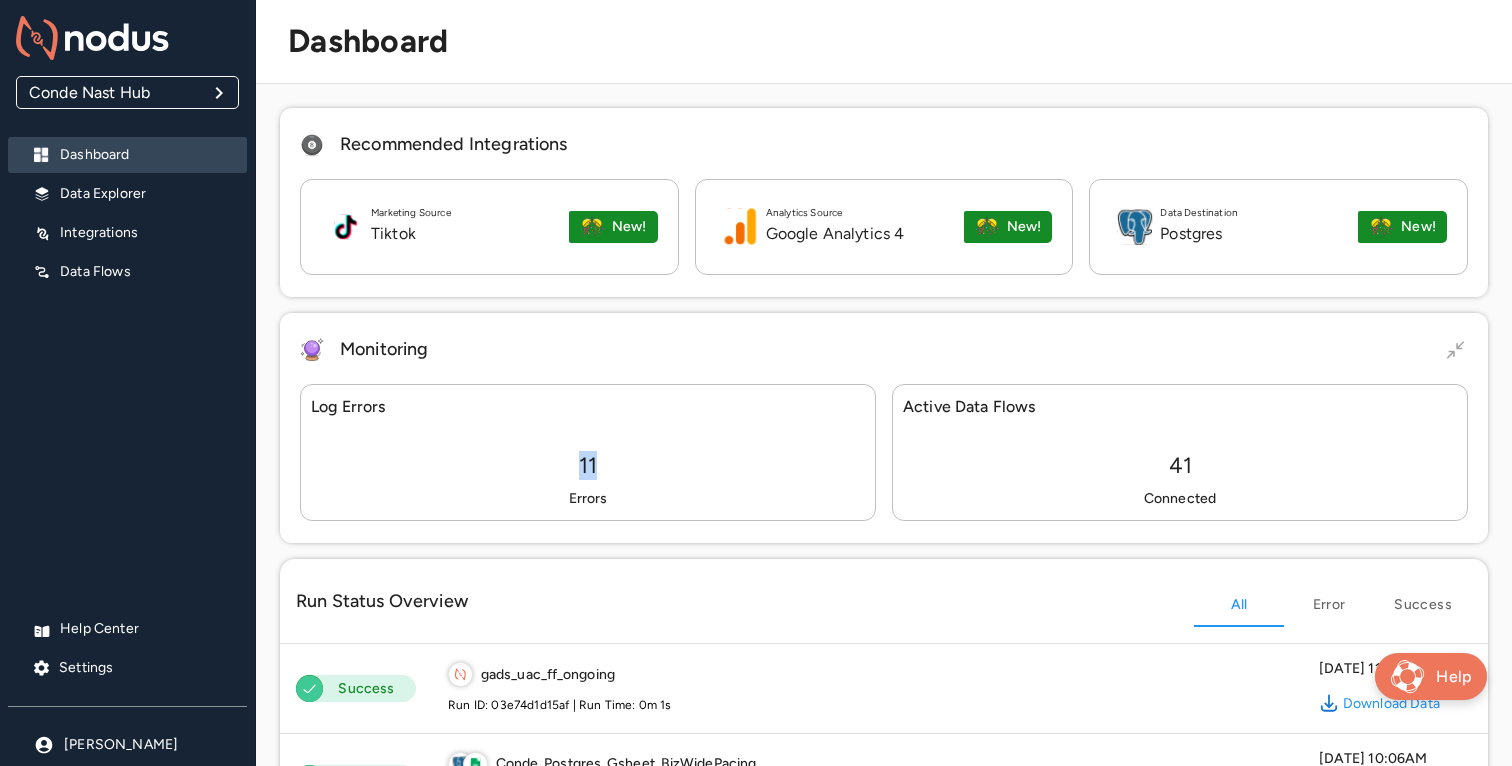click on "11" at bounding box center [588, 465] 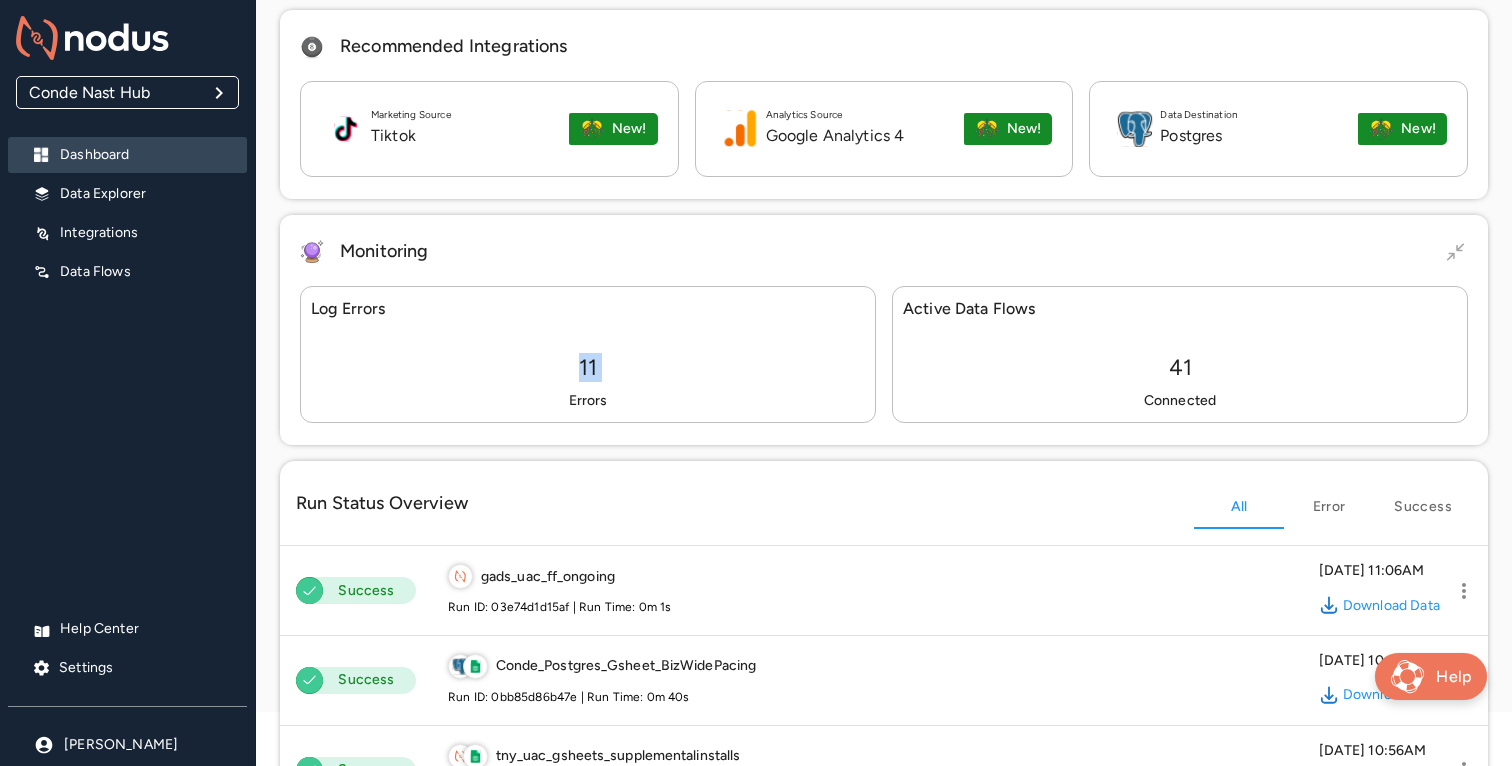 scroll, scrollTop: 0, scrollLeft: 0, axis: both 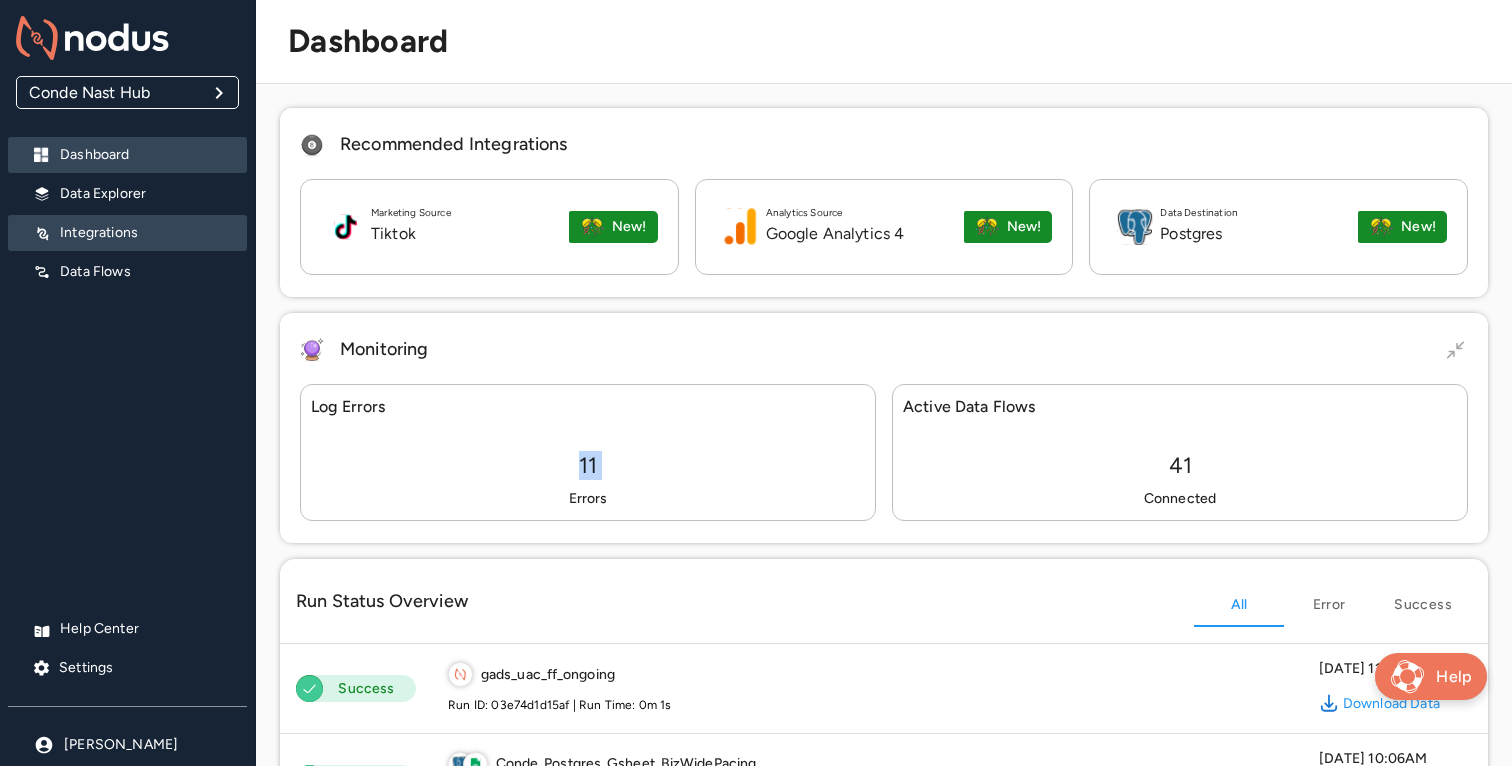 click on "Integrations" at bounding box center [145, 233] 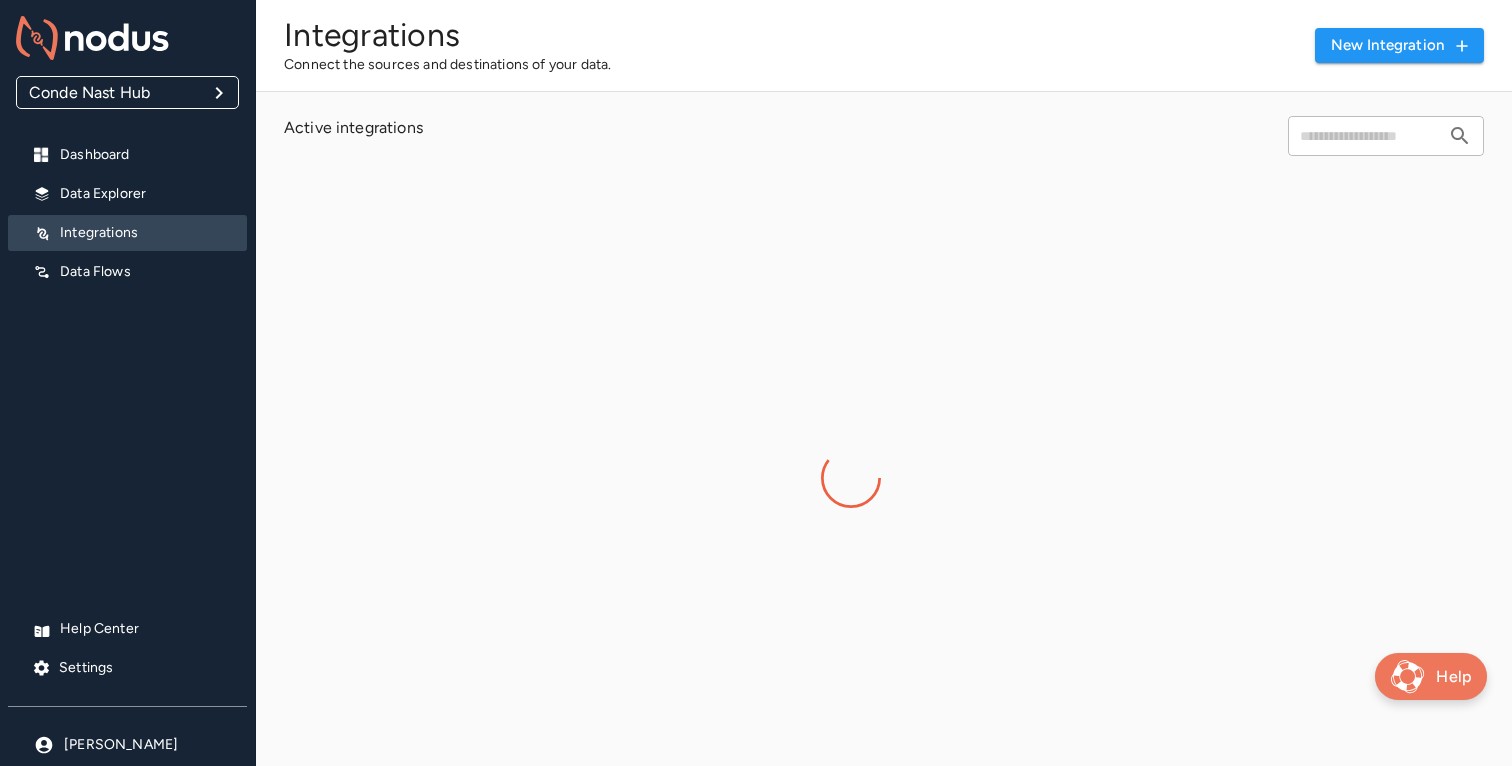 click on "Integrations Connect the sources and destinations of your data. New integration Active integrations ​" at bounding box center [884, 383] 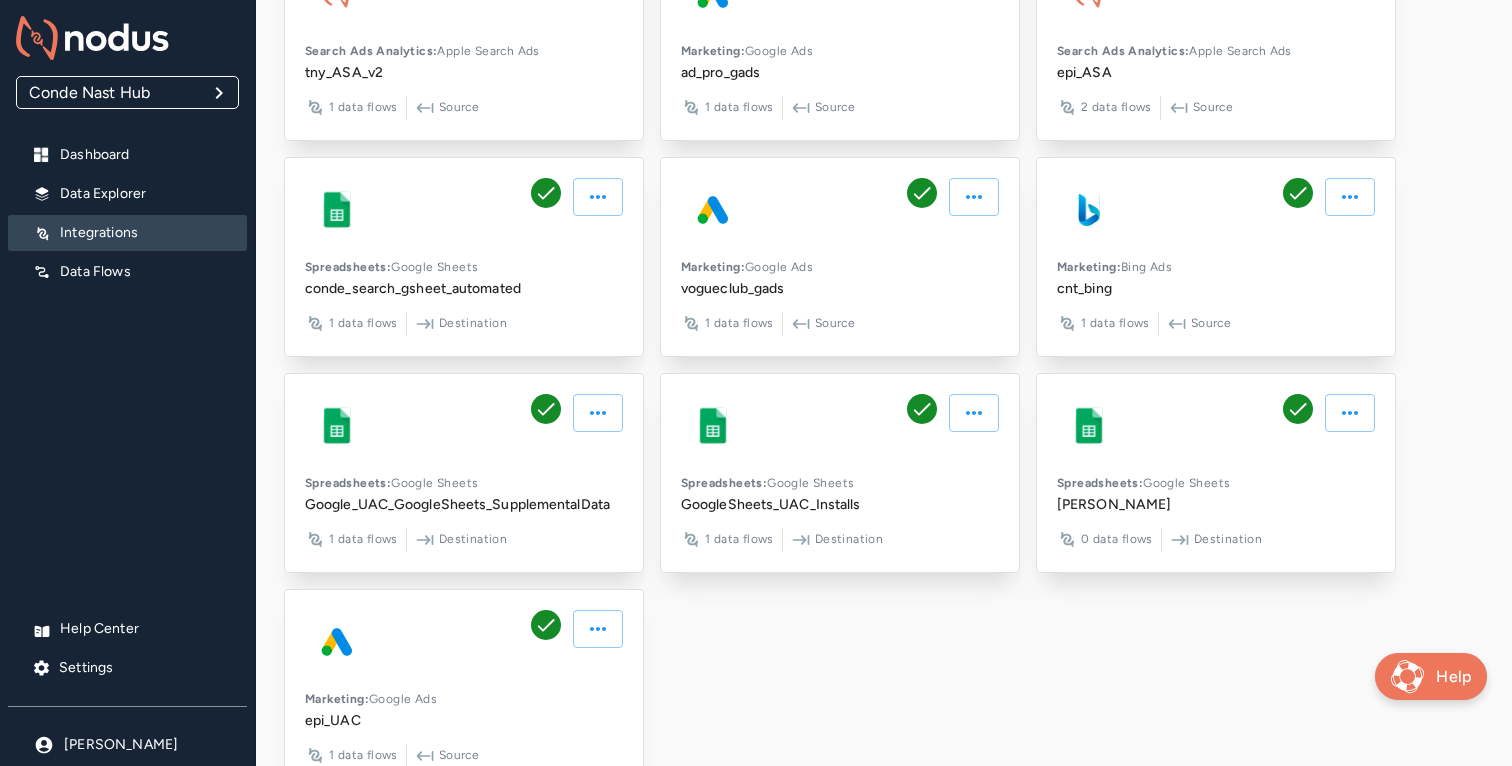 scroll, scrollTop: 2437, scrollLeft: 0, axis: vertical 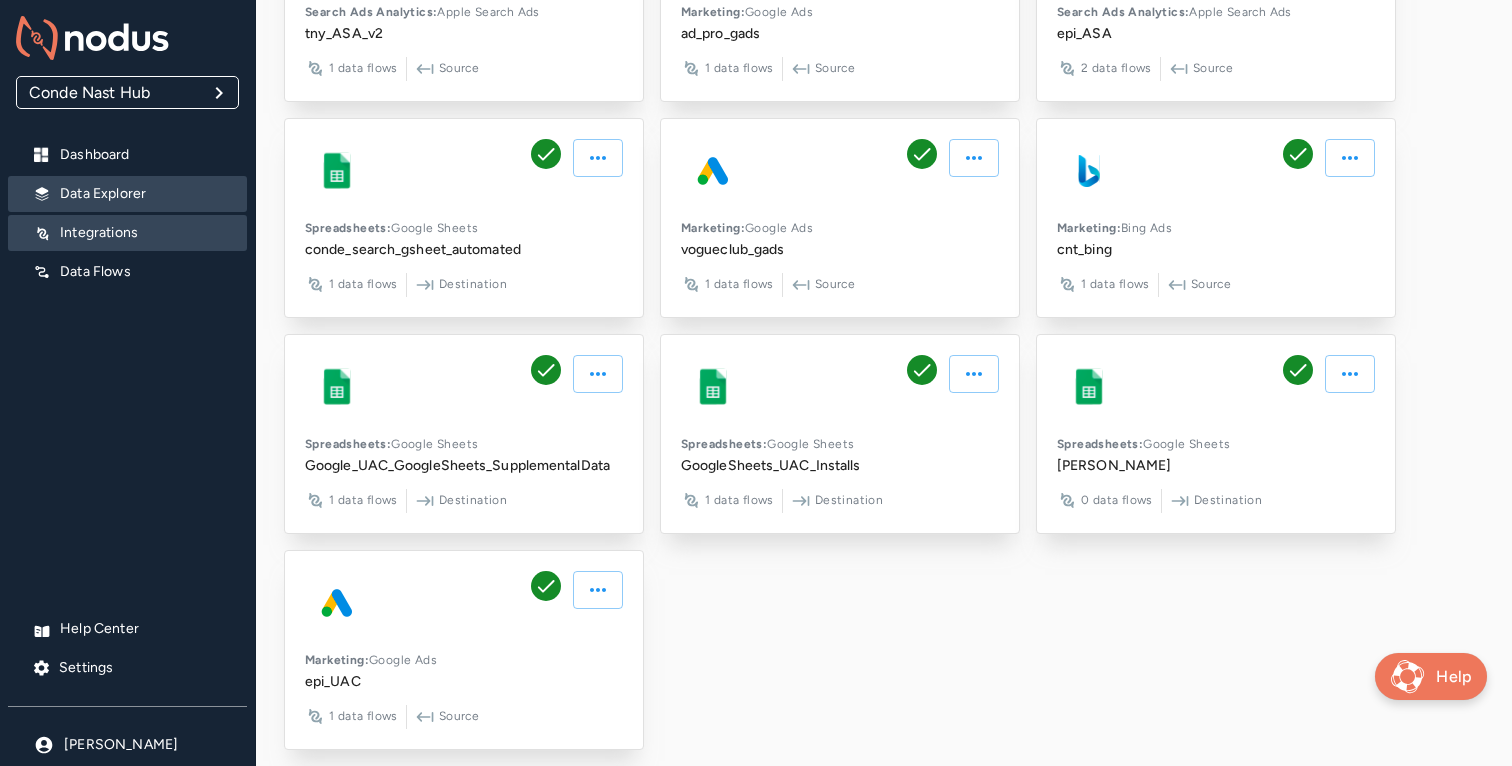 click on "Data Explorer" at bounding box center (145, 194) 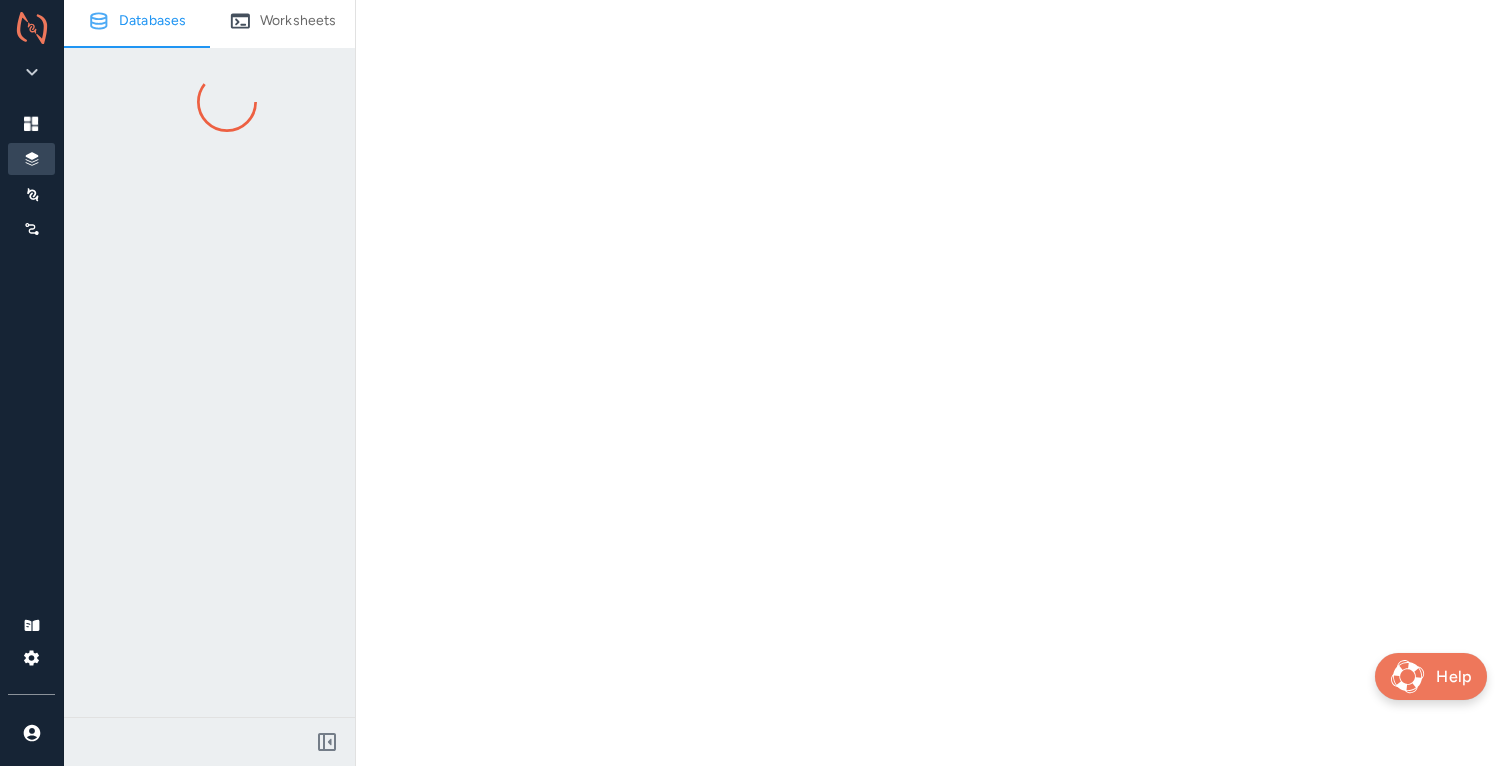 scroll, scrollTop: 0, scrollLeft: 0, axis: both 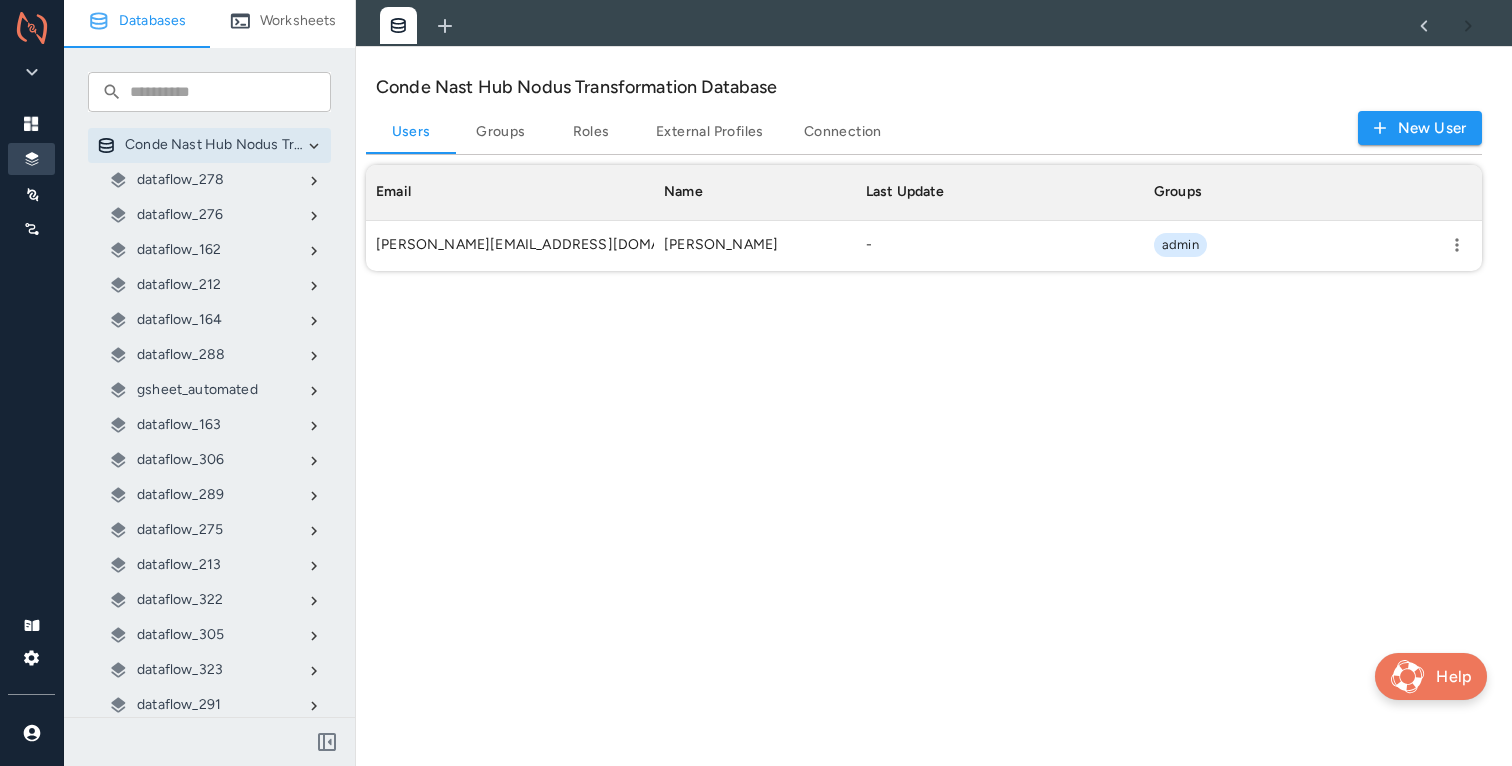 click 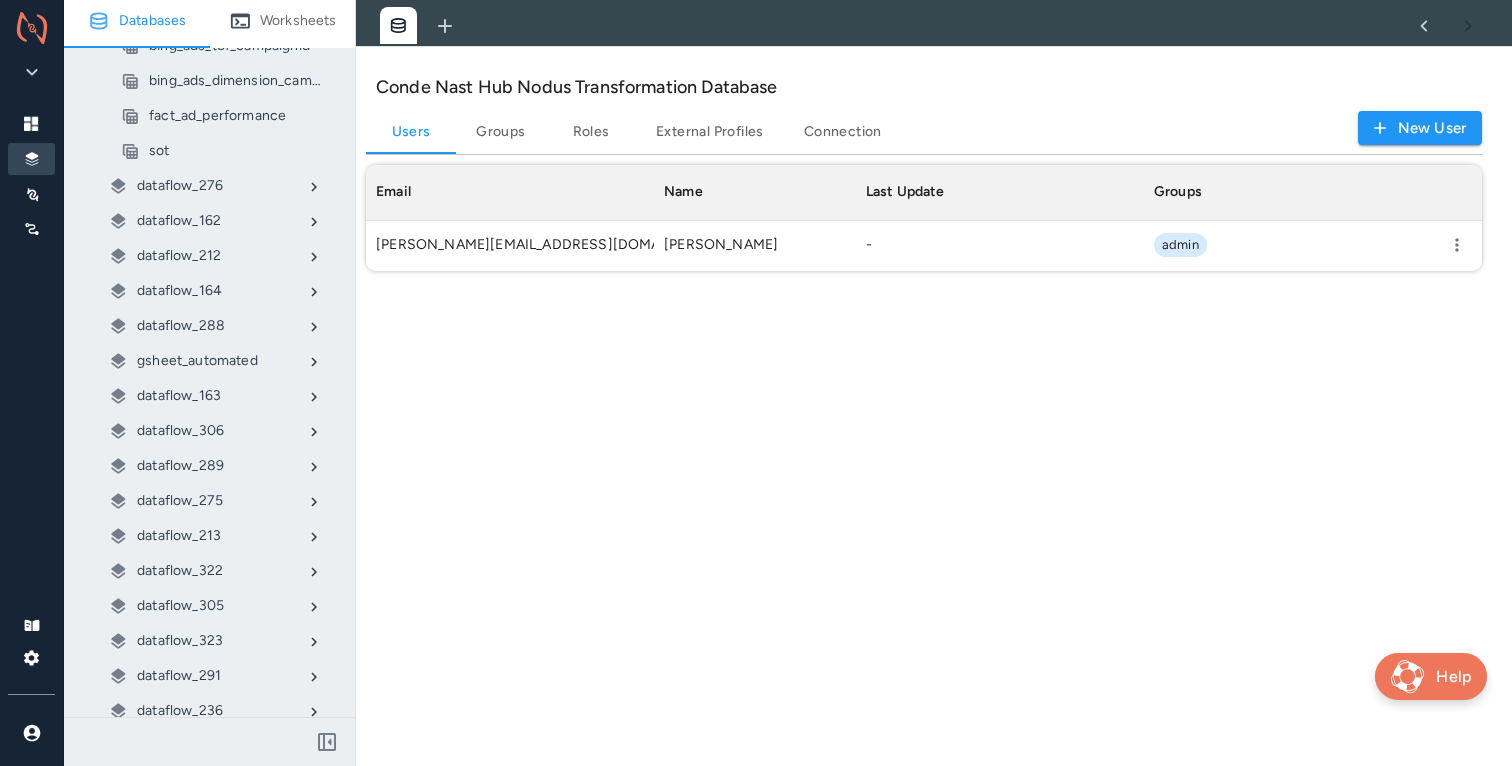 scroll, scrollTop: 593, scrollLeft: 0, axis: vertical 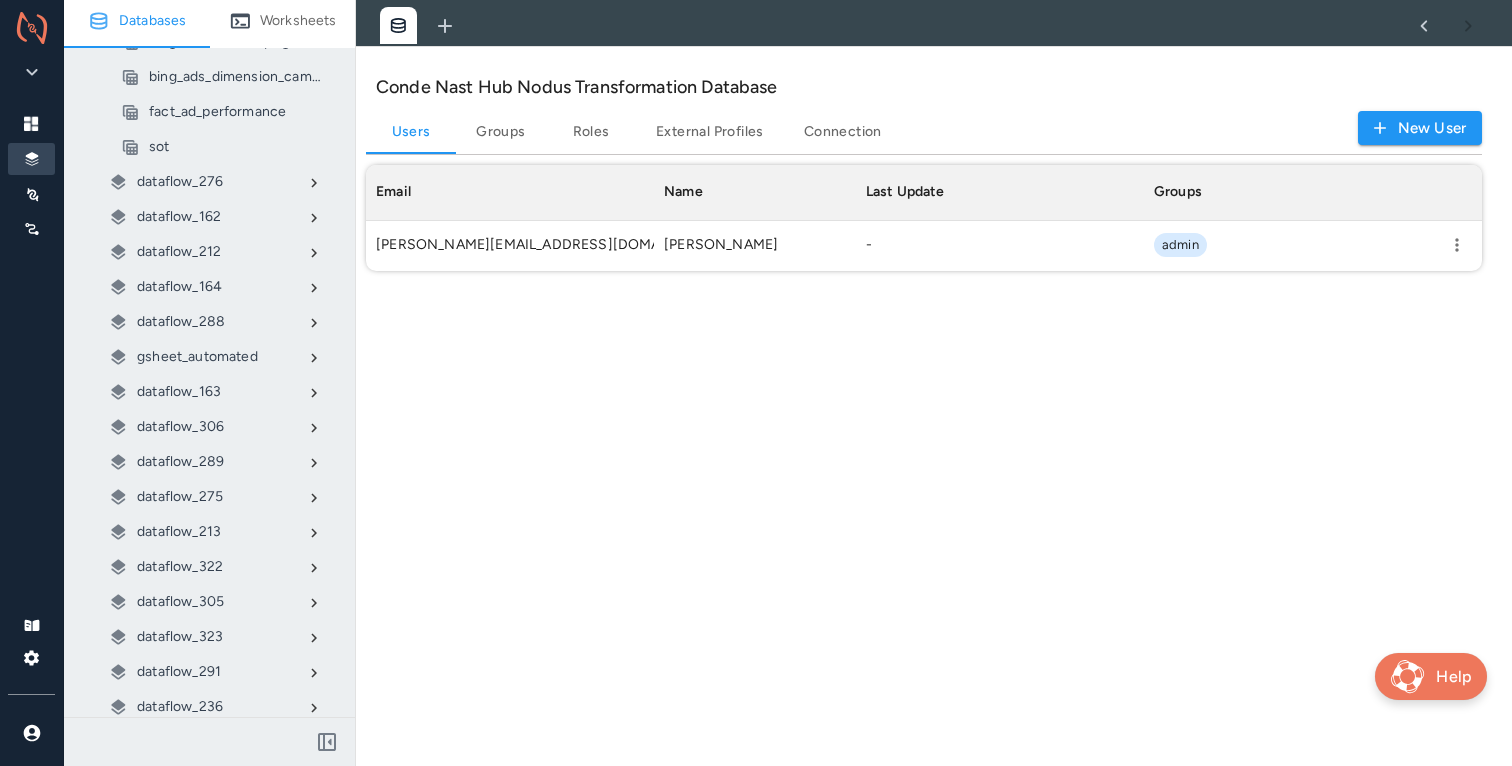 click 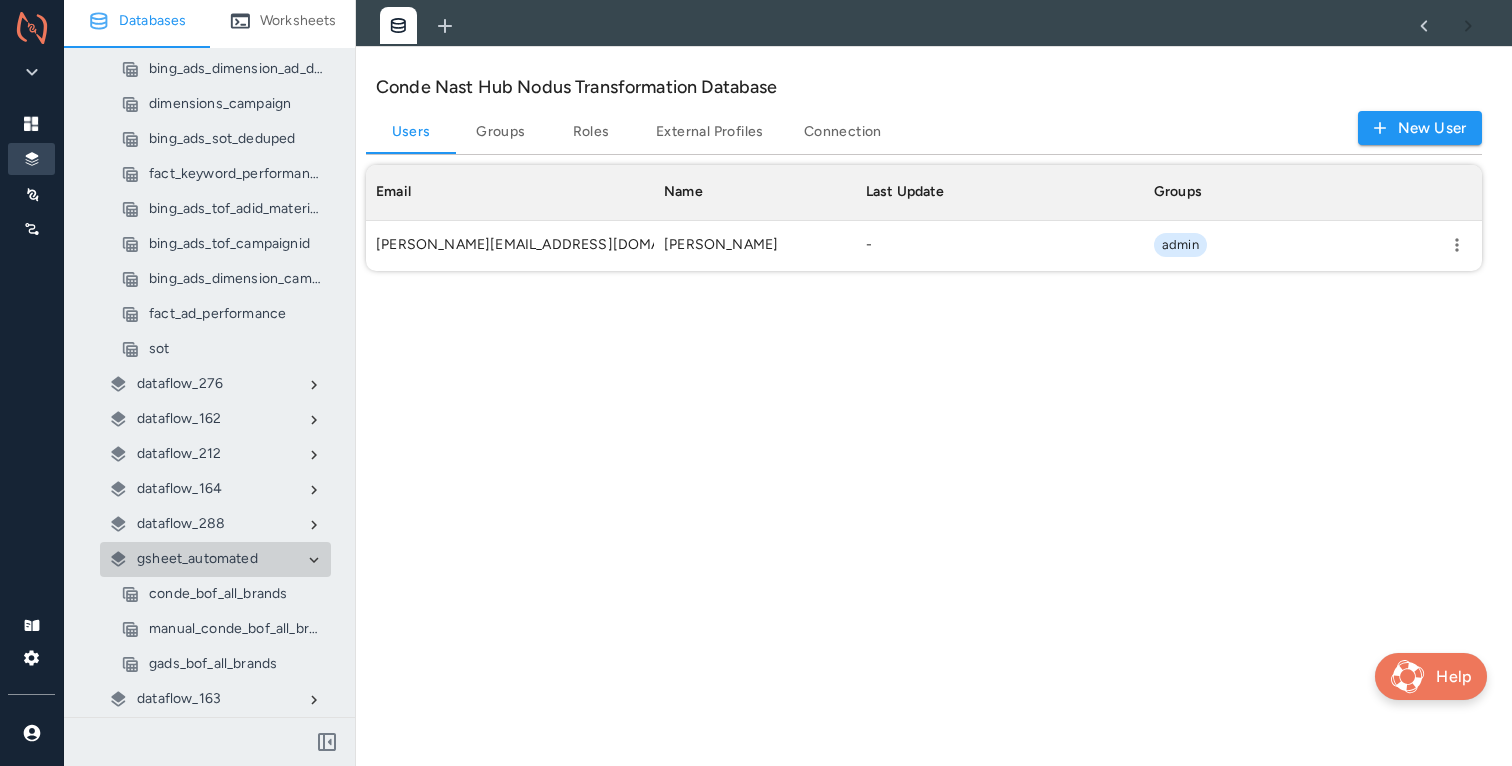 scroll, scrollTop: 348, scrollLeft: 0, axis: vertical 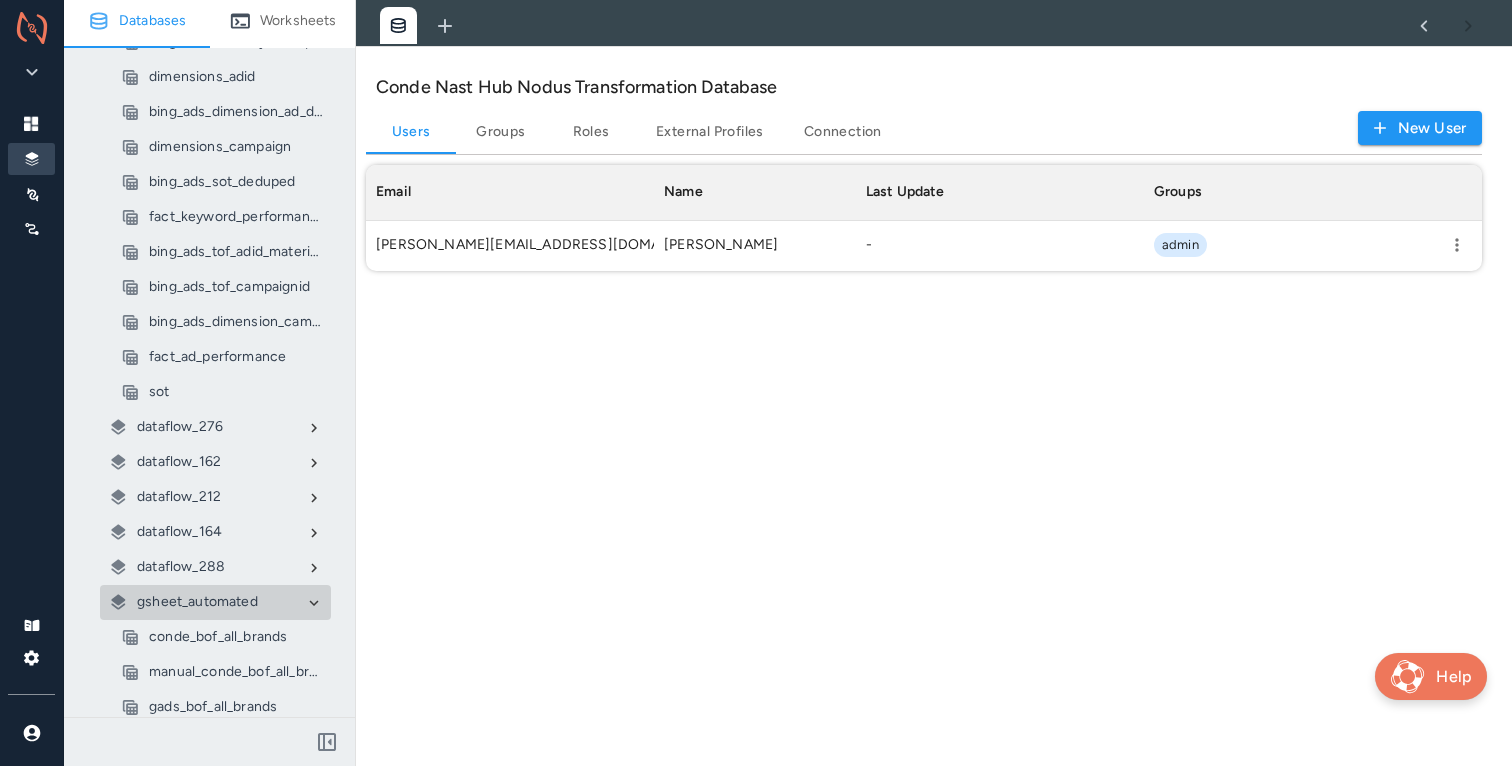 click on "Worksheets" at bounding box center [298, 21] 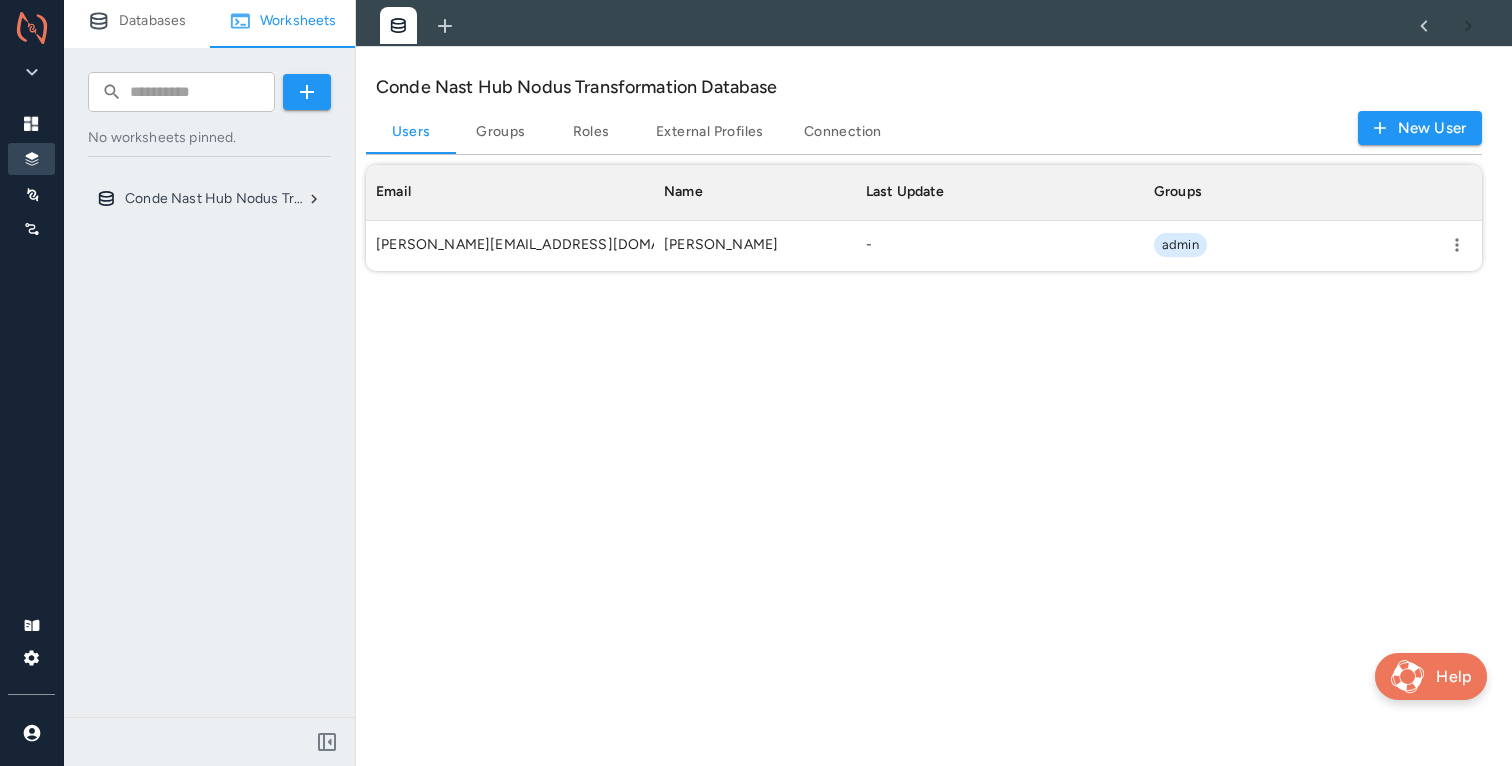 scroll, scrollTop: 0, scrollLeft: 0, axis: both 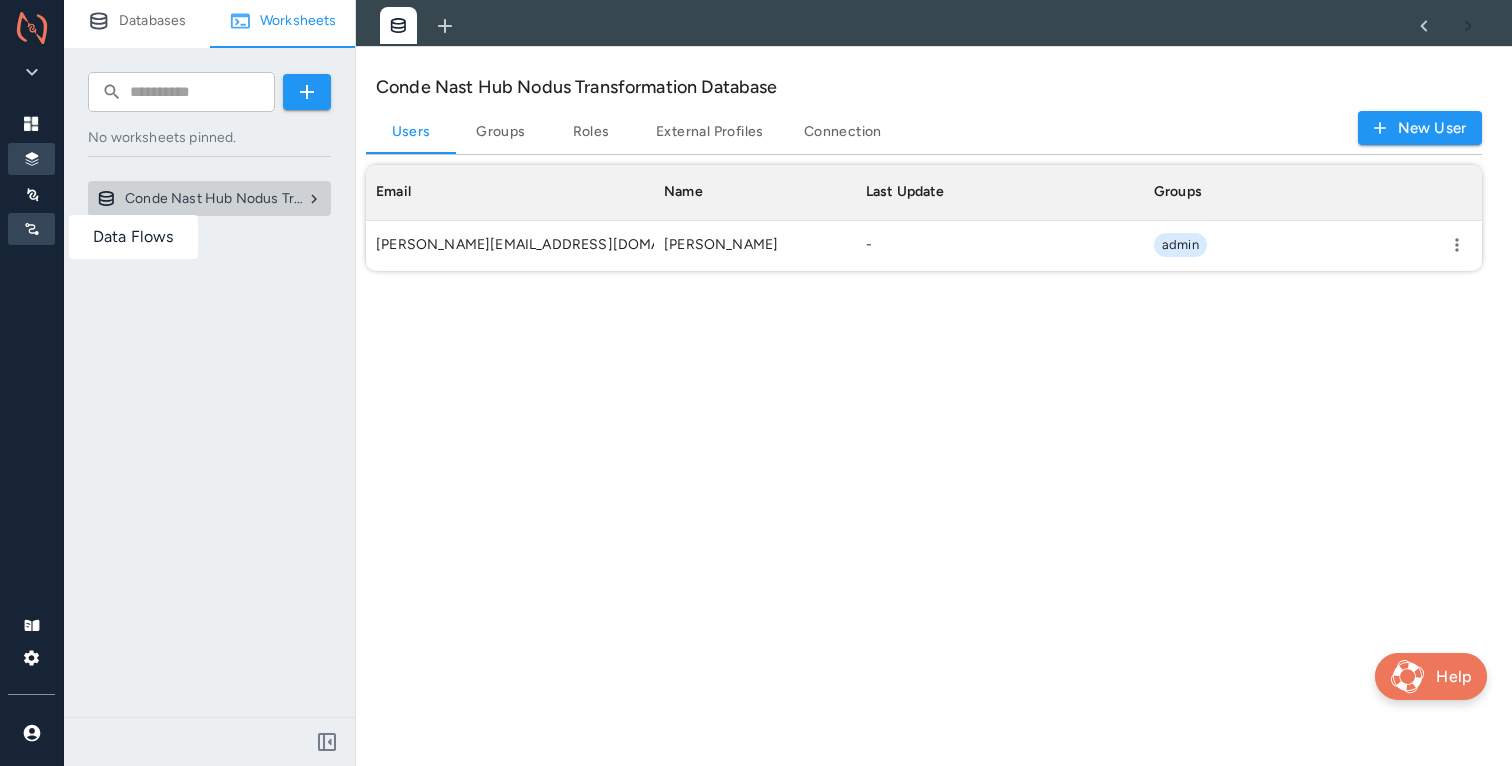 click 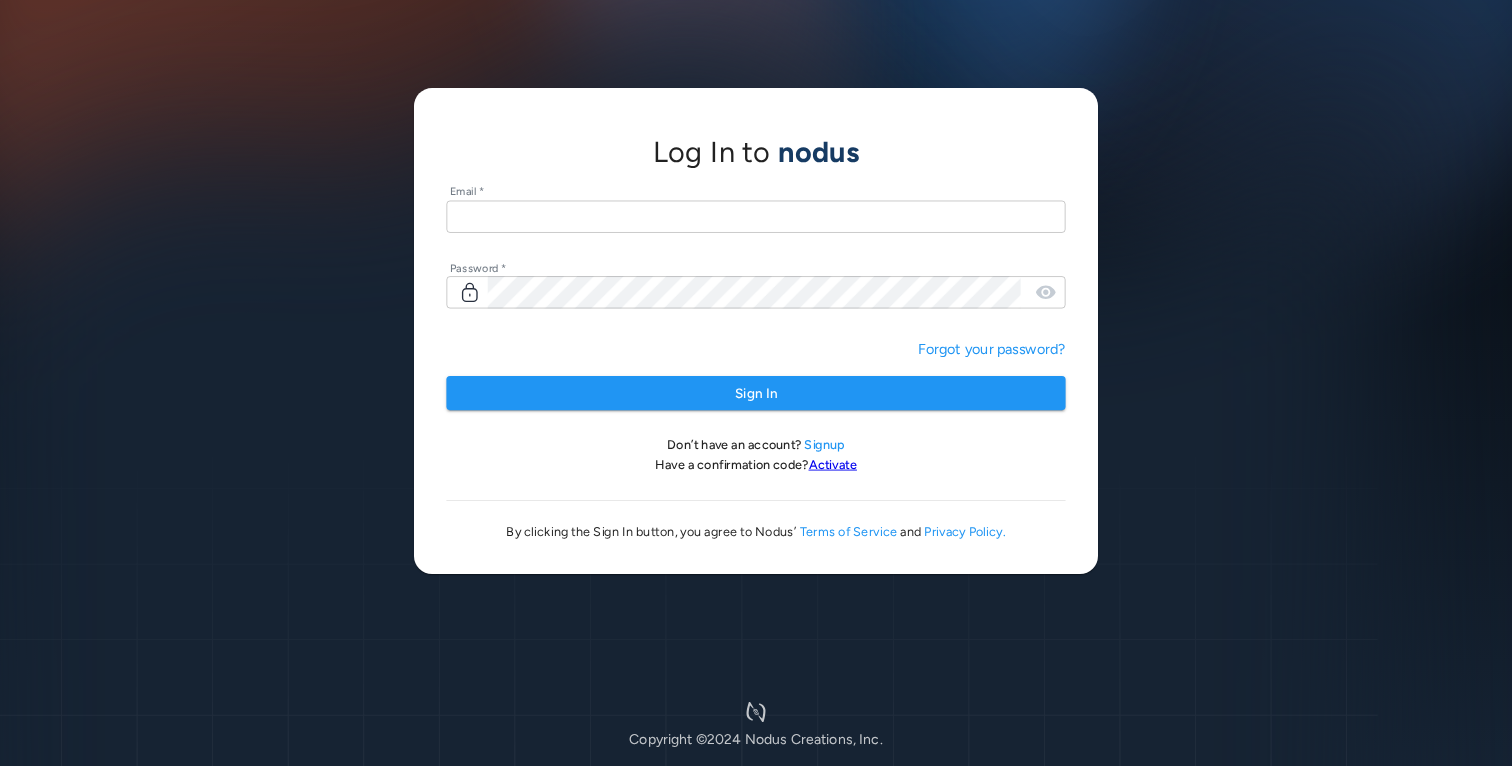 scroll, scrollTop: 0, scrollLeft: 0, axis: both 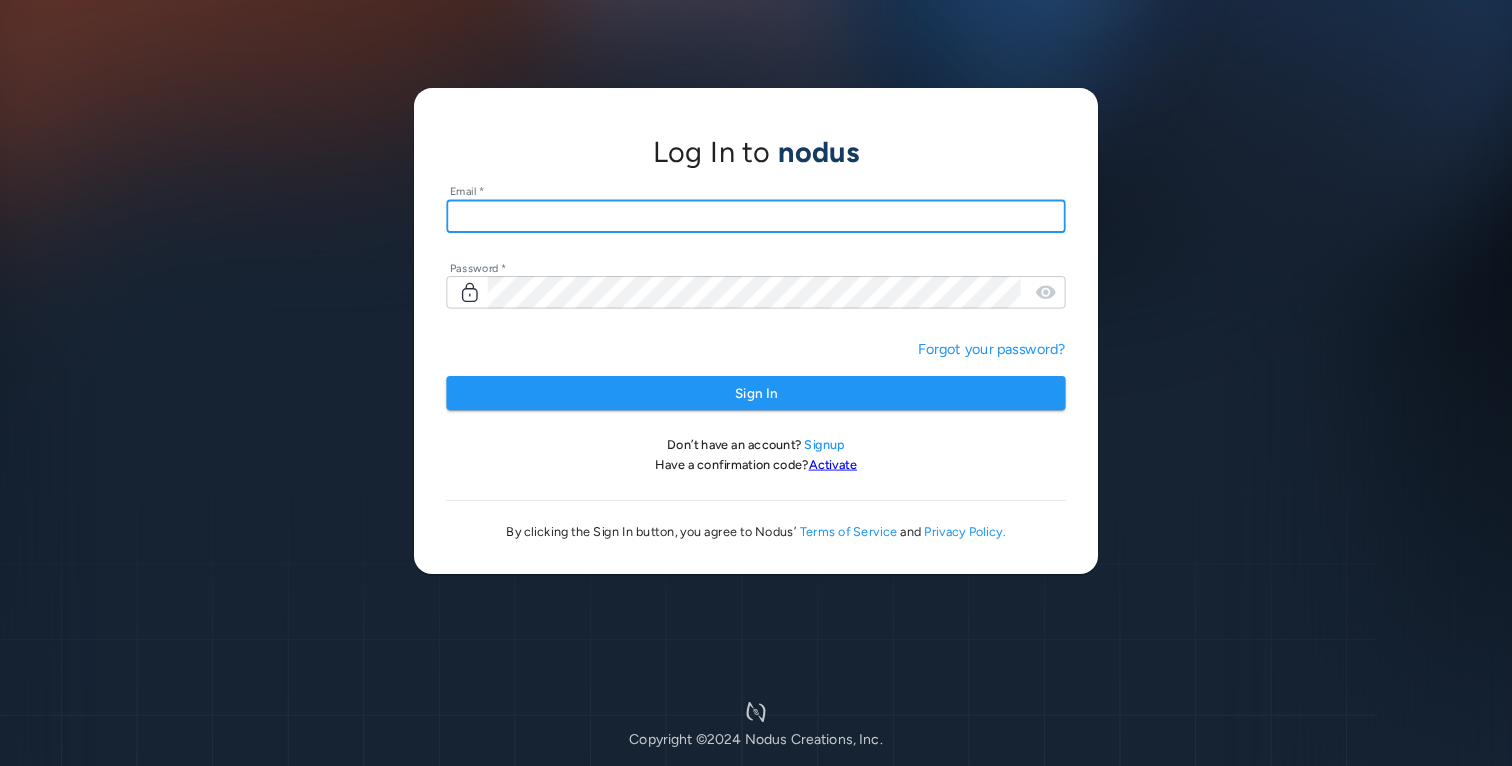 type on "**********" 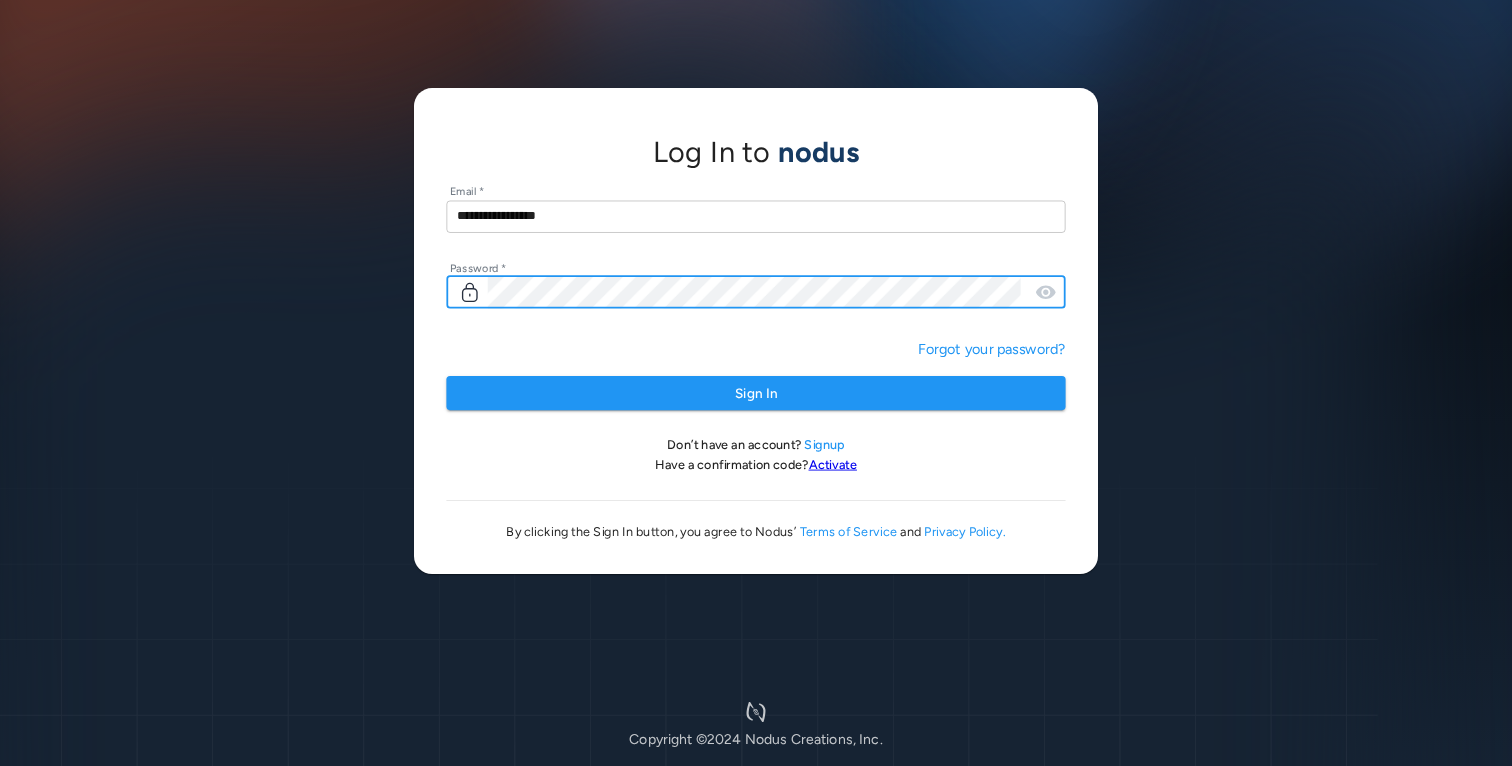click on "Sign In" at bounding box center (755, 393) 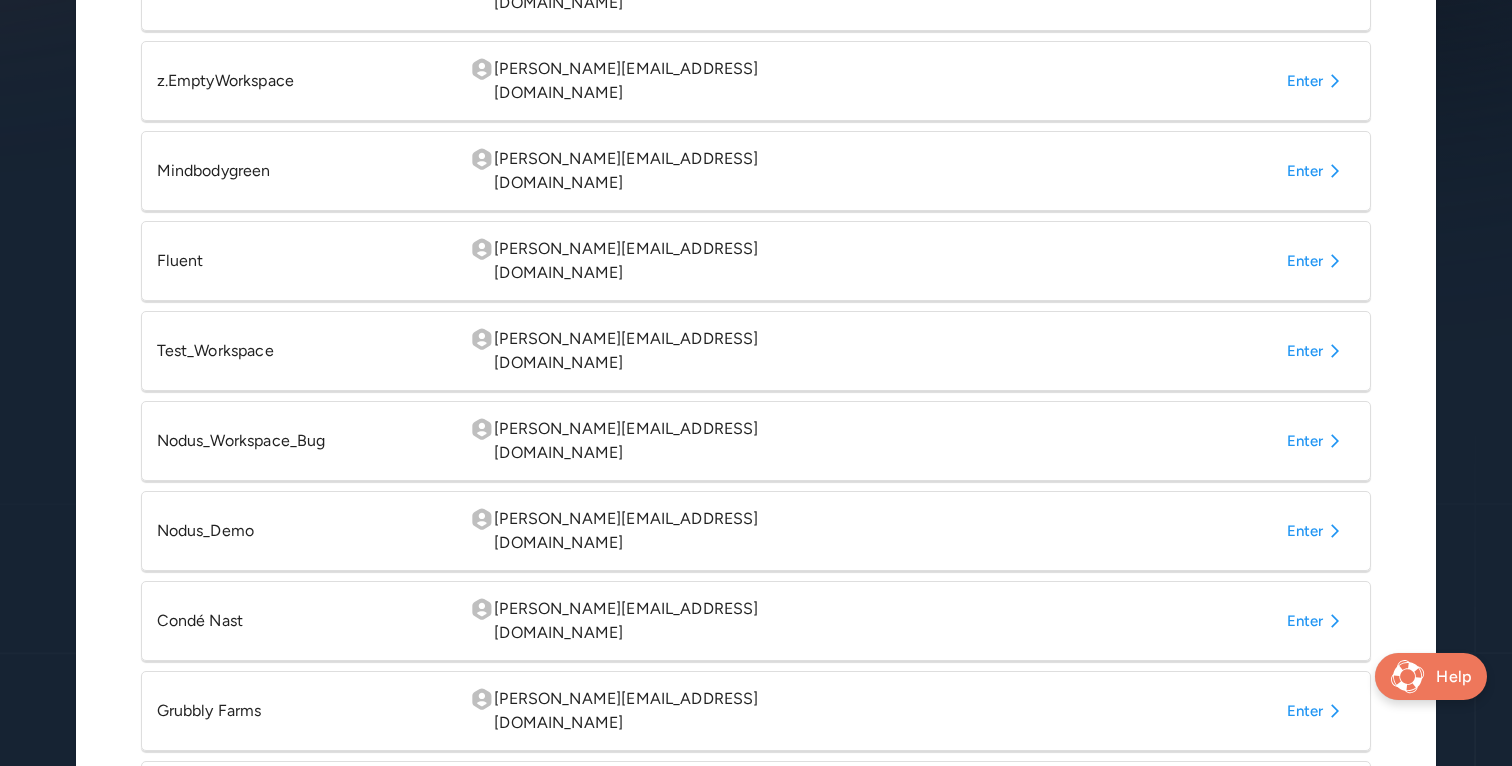 scroll, scrollTop: 551, scrollLeft: 0, axis: vertical 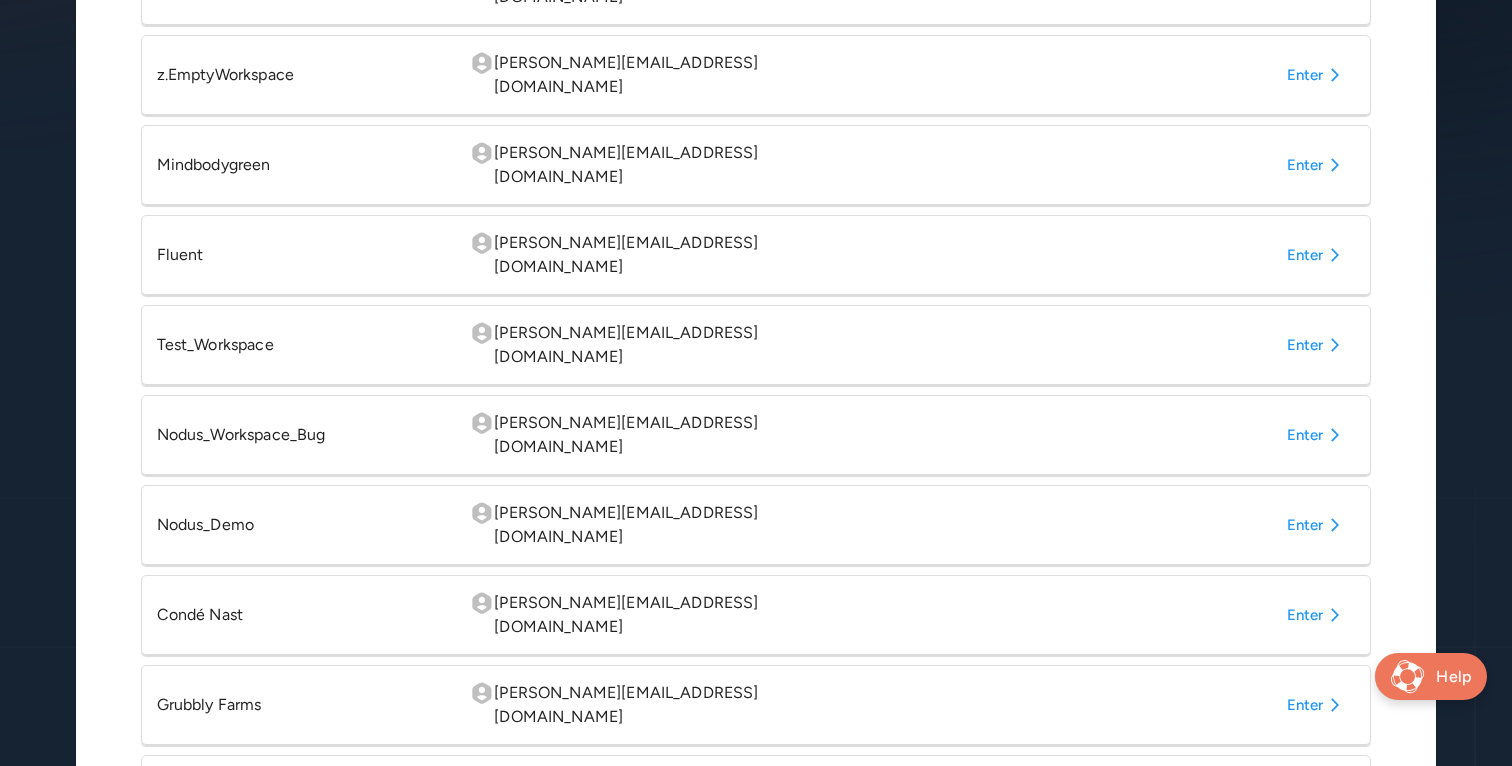 click on "Enter" at bounding box center [1317, 615] 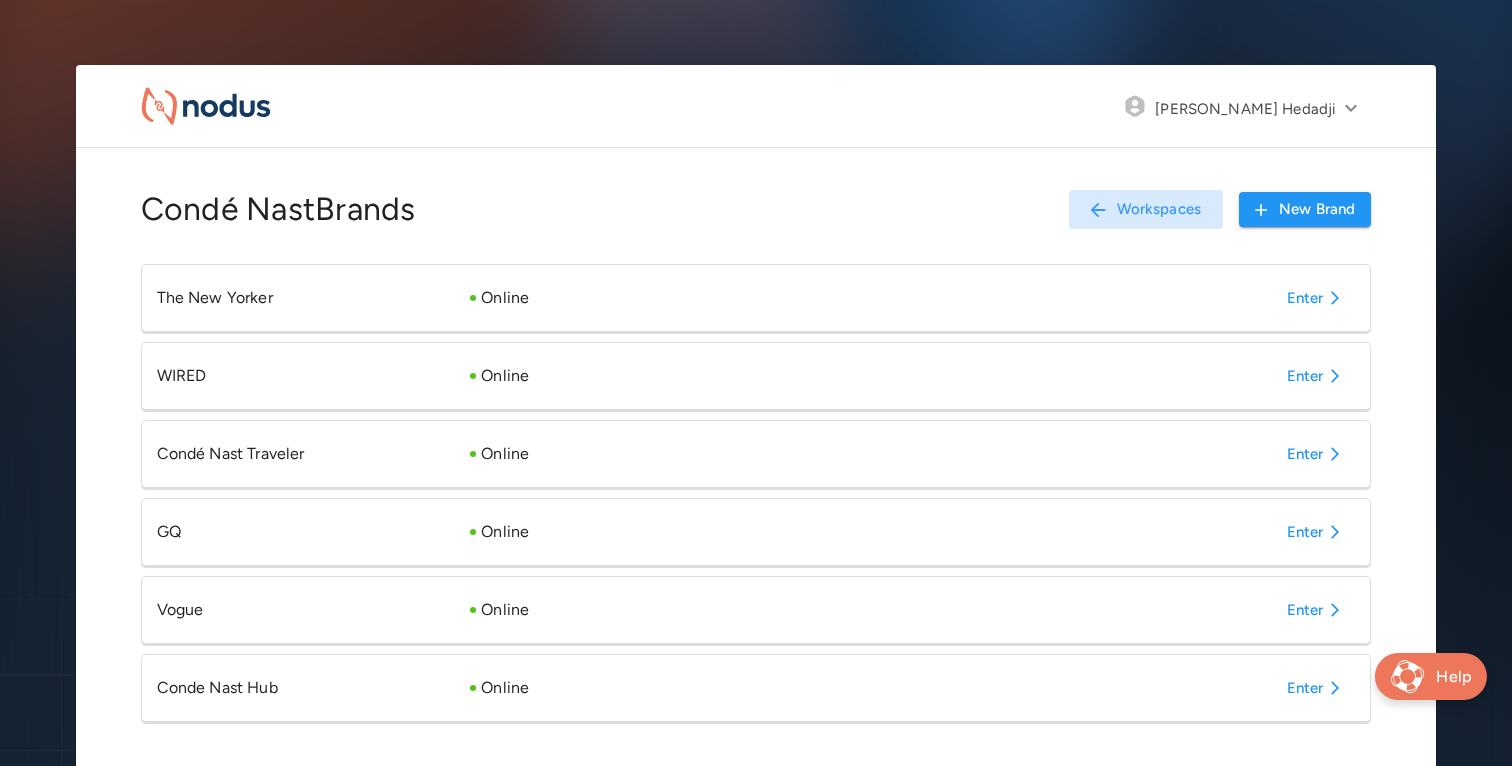 click on "Enter" at bounding box center (1317, 688) 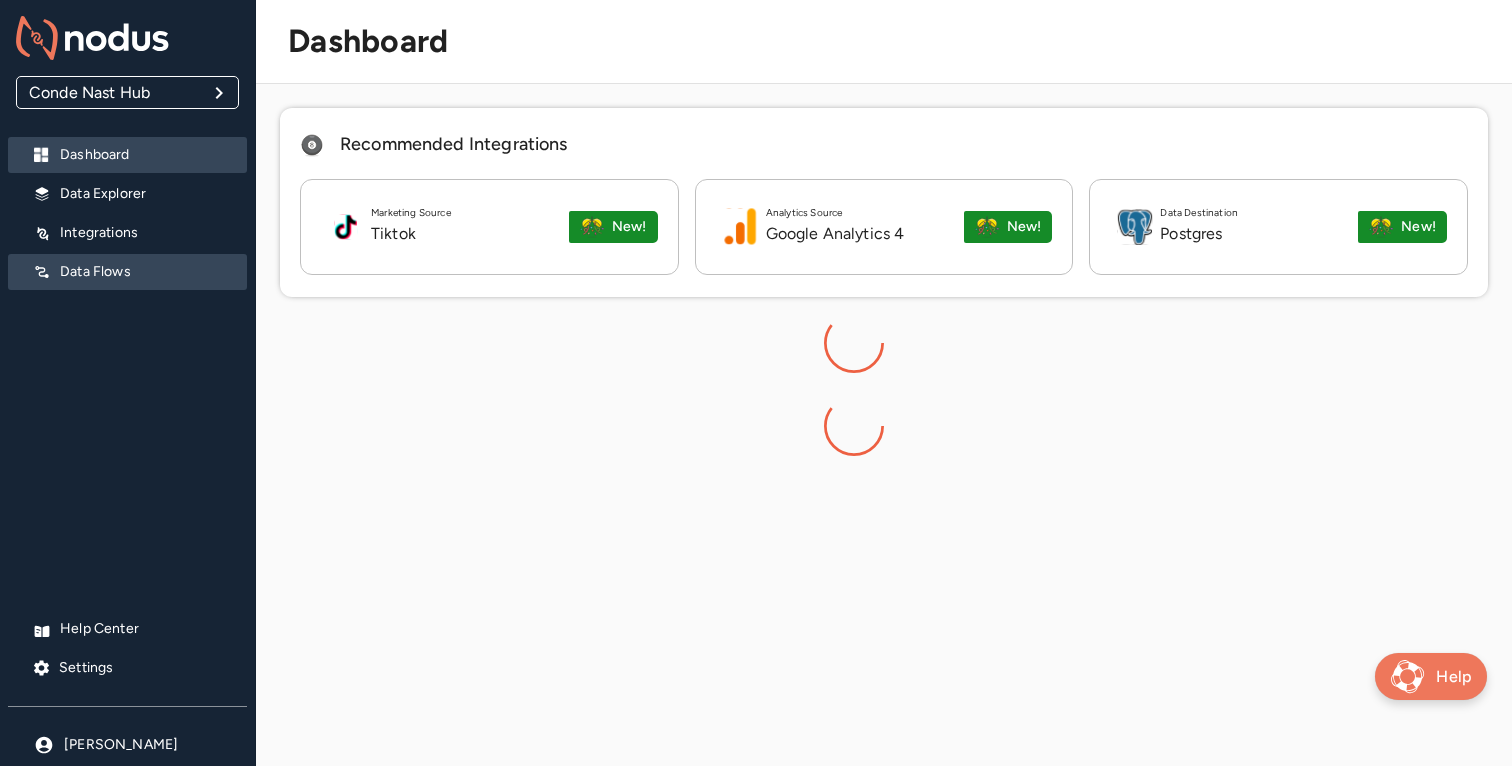 click on "Data Flows" at bounding box center (127, 272) 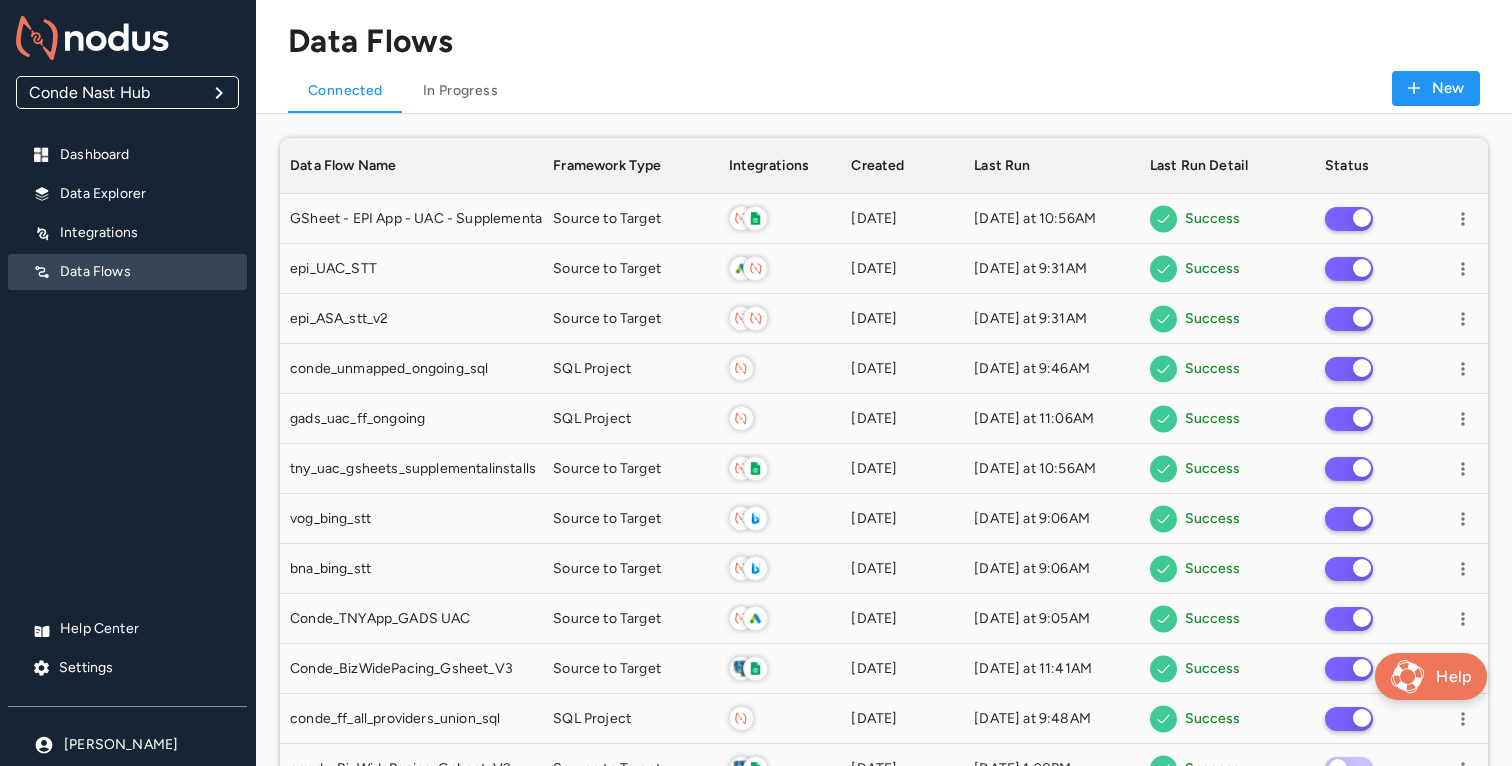 scroll, scrollTop: 1, scrollLeft: 1, axis: both 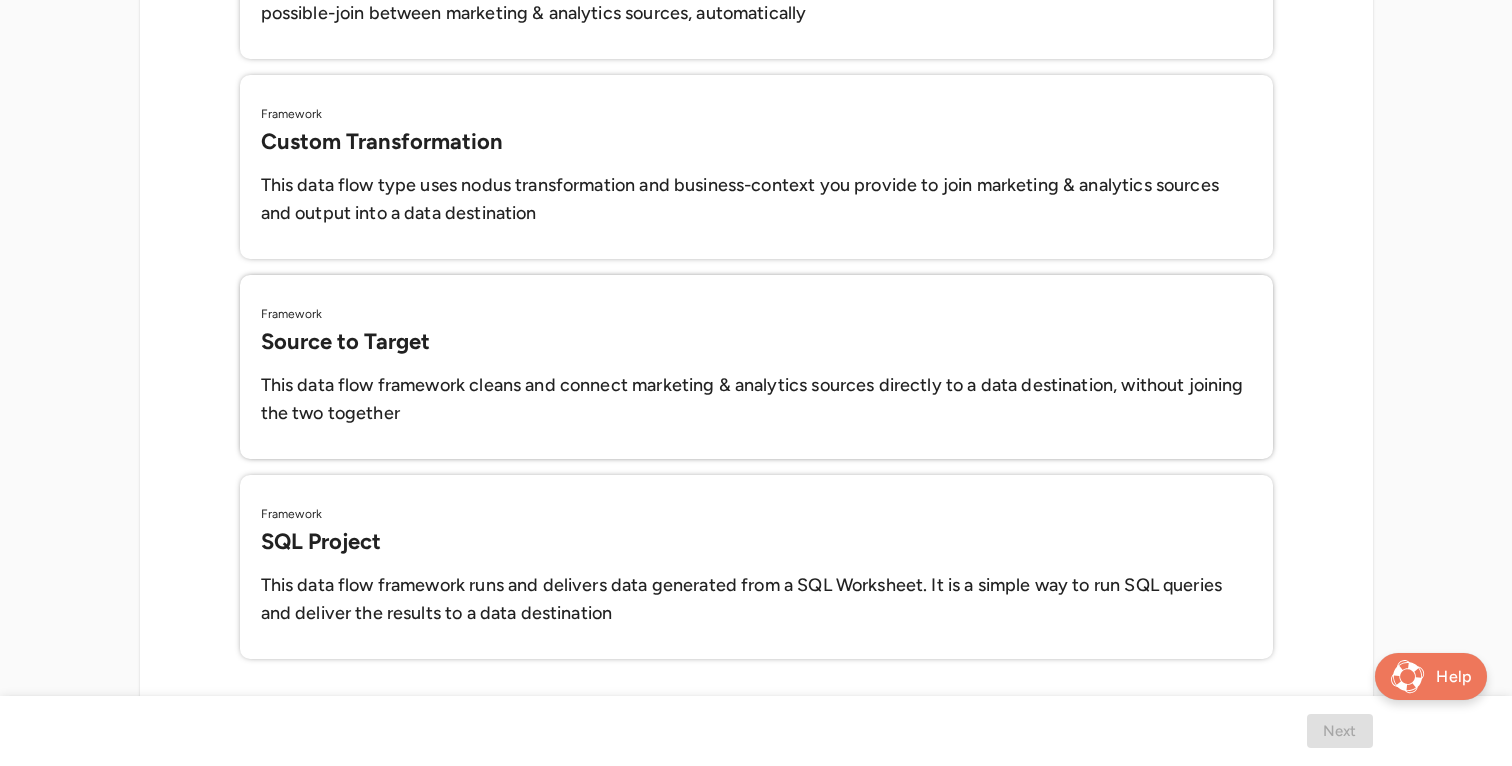 click on "This data flow framework cleans and connect marketing & analytics sources directly to a data destination, without joining the two together" at bounding box center (756, 400) 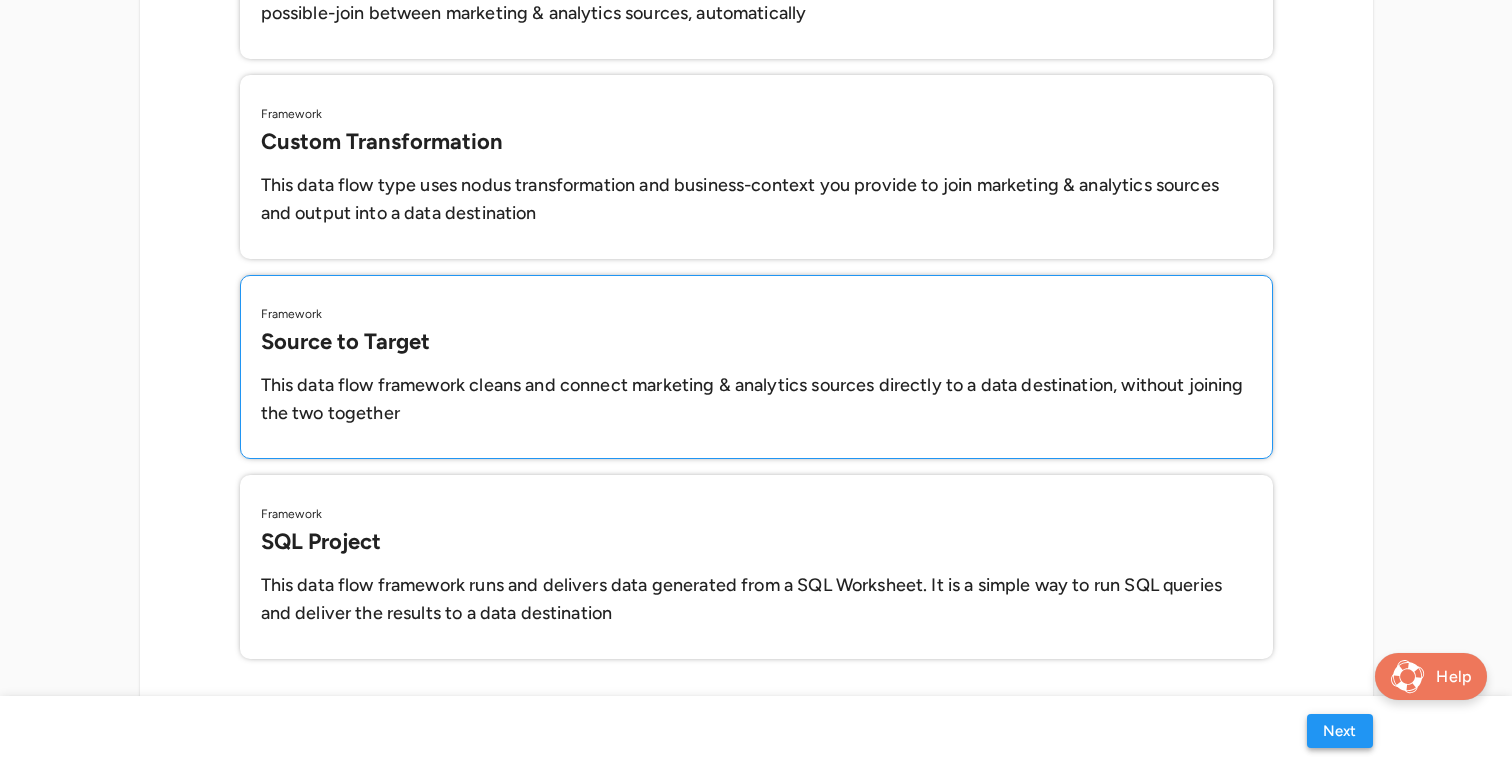 click on "Next" at bounding box center [1340, 731] 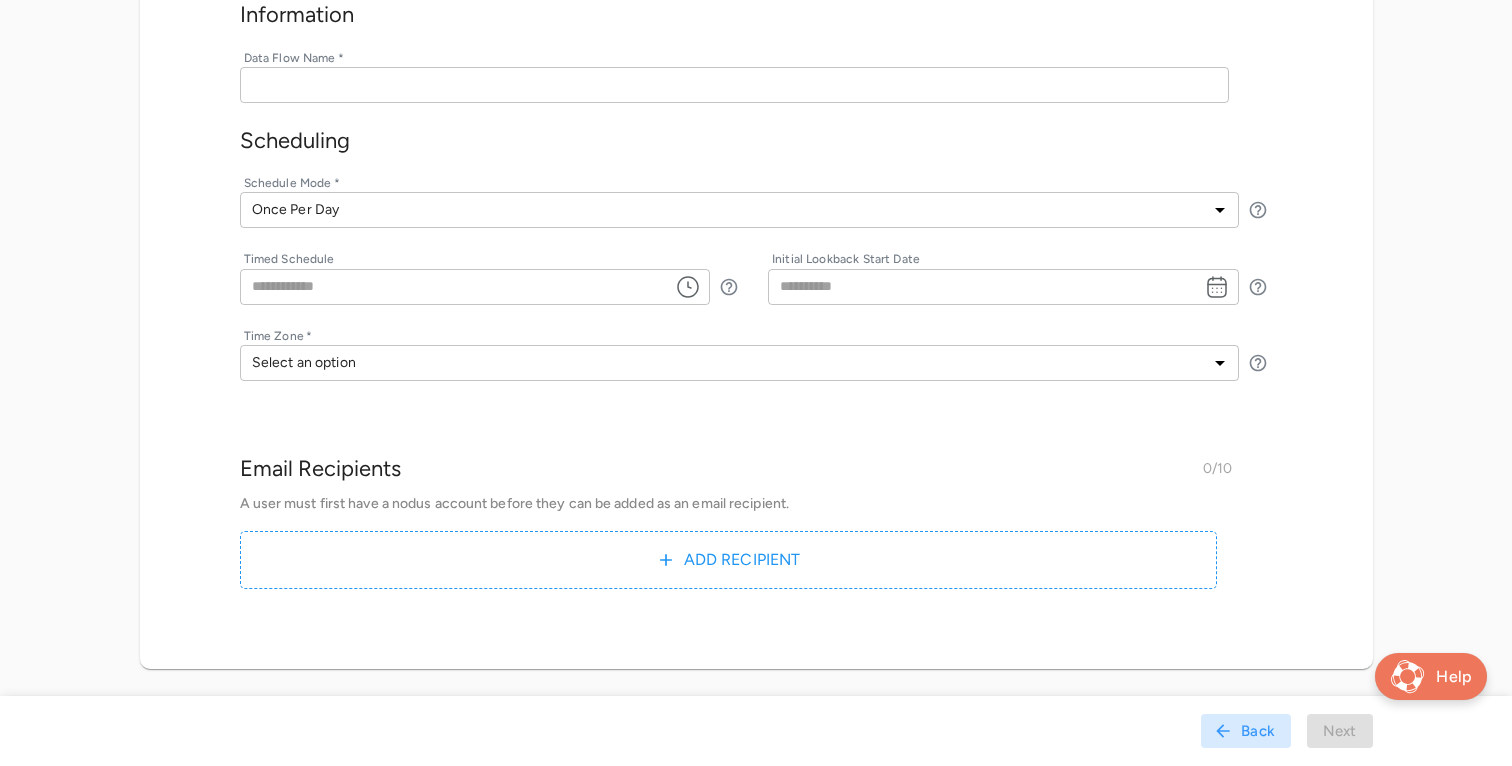scroll, scrollTop: 272, scrollLeft: 0, axis: vertical 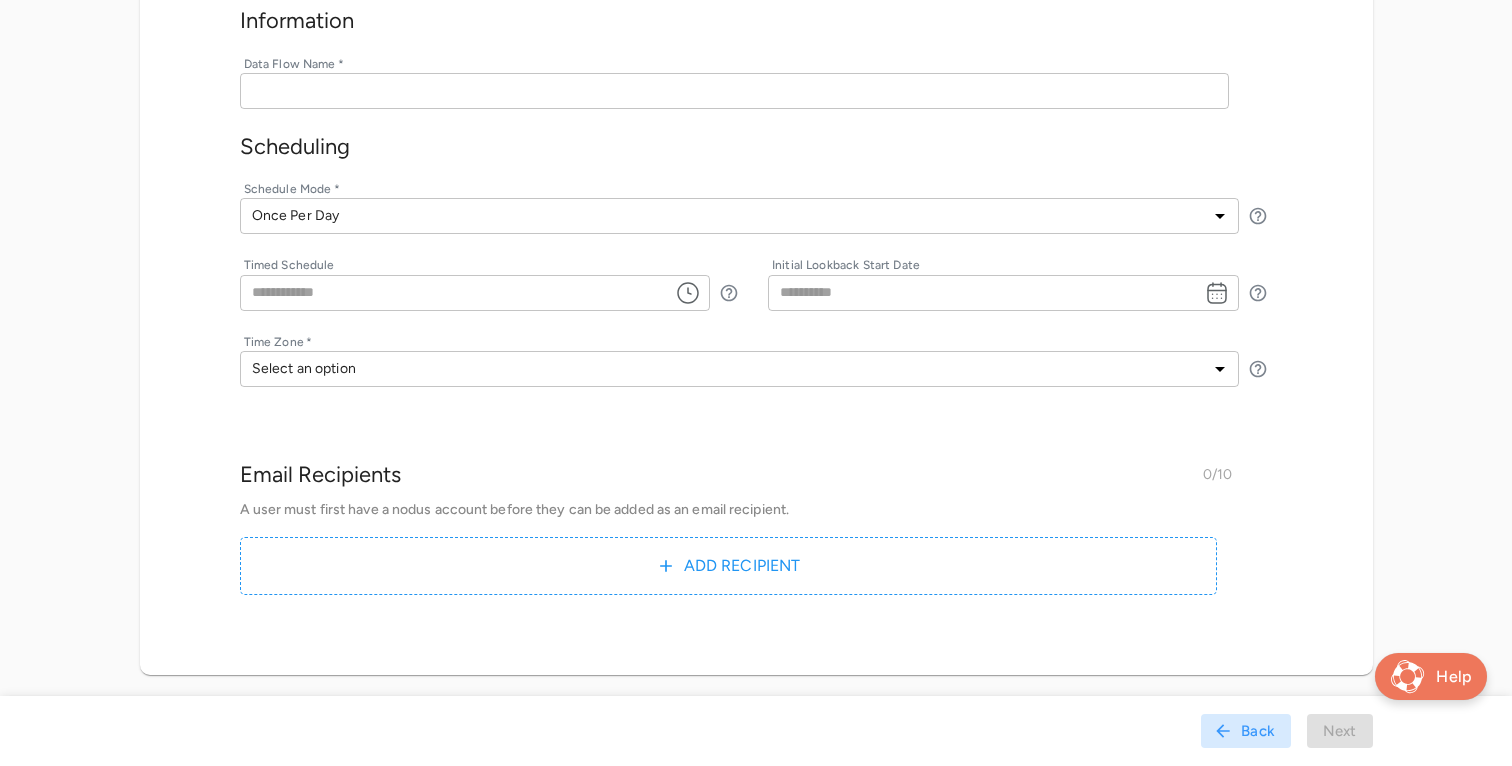 click at bounding box center [734, 91] 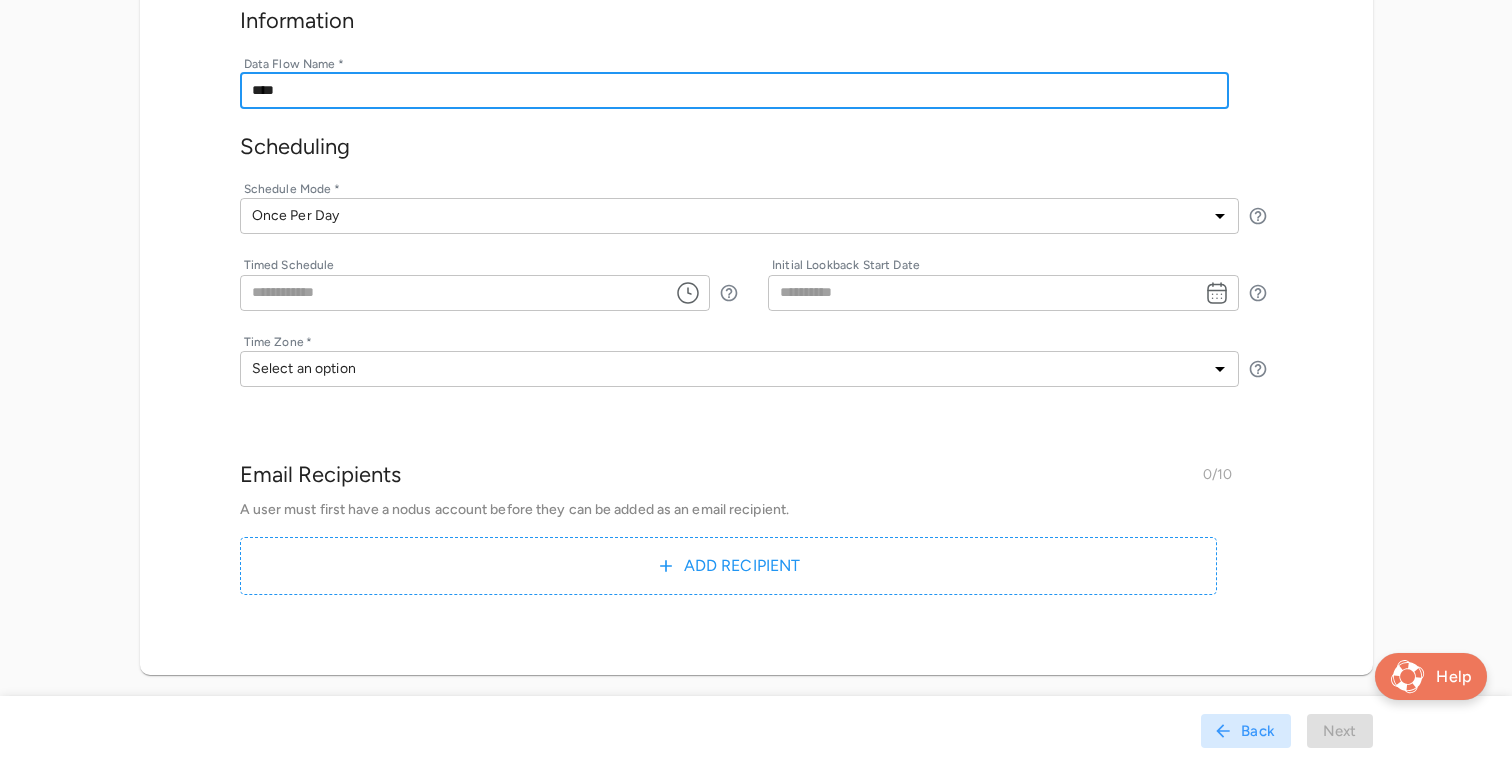 type on "**********" 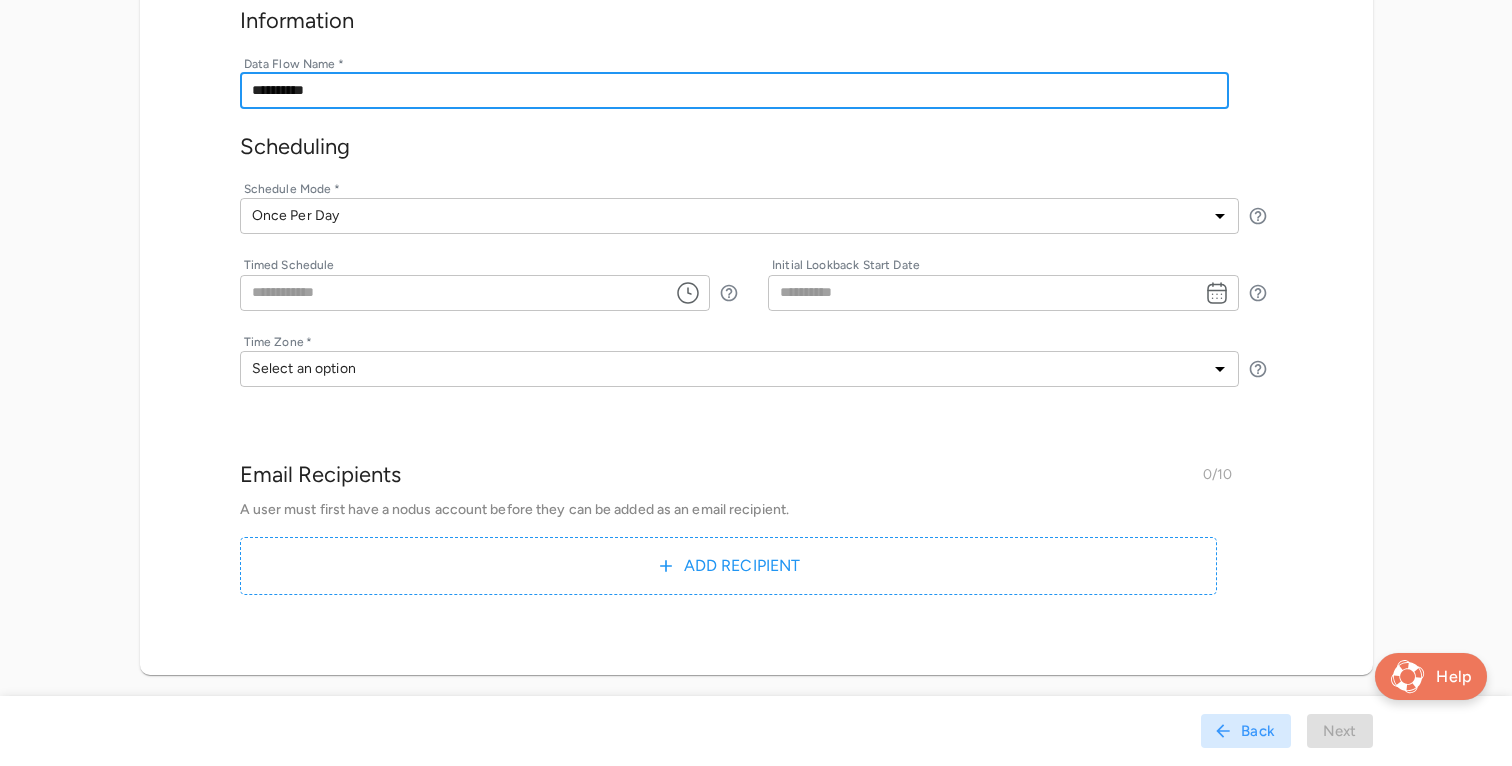 click 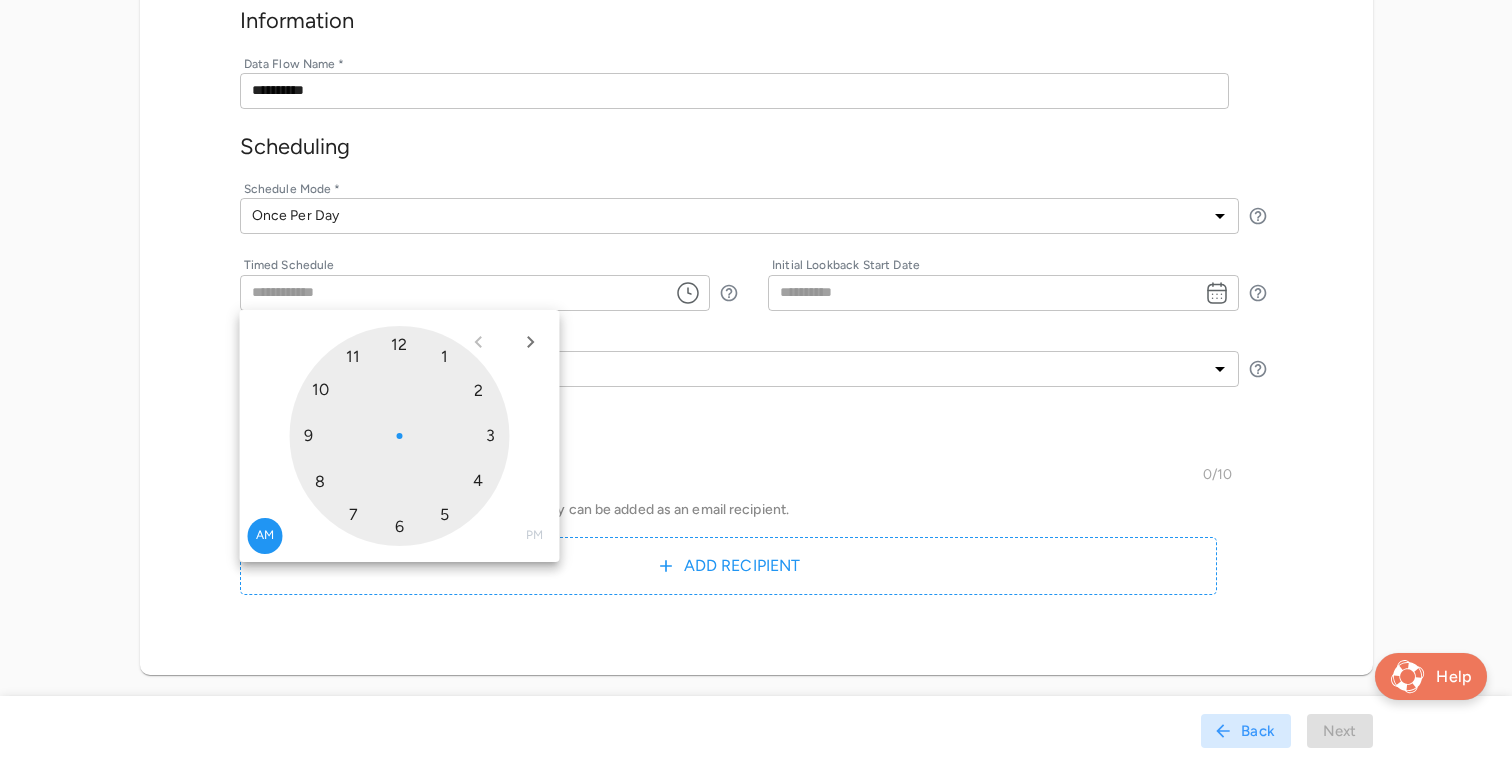 click at bounding box center (400, 436) 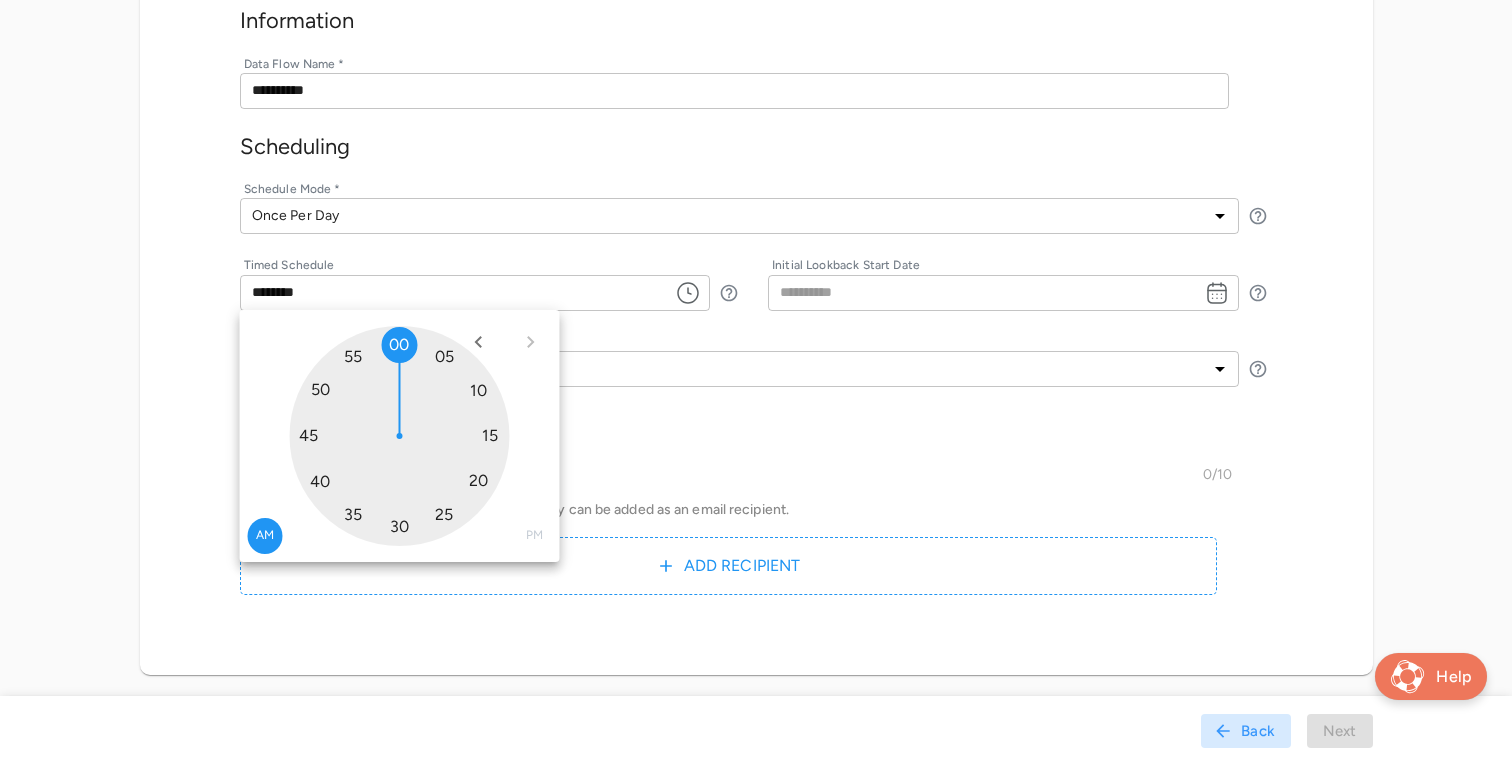 type on "********" 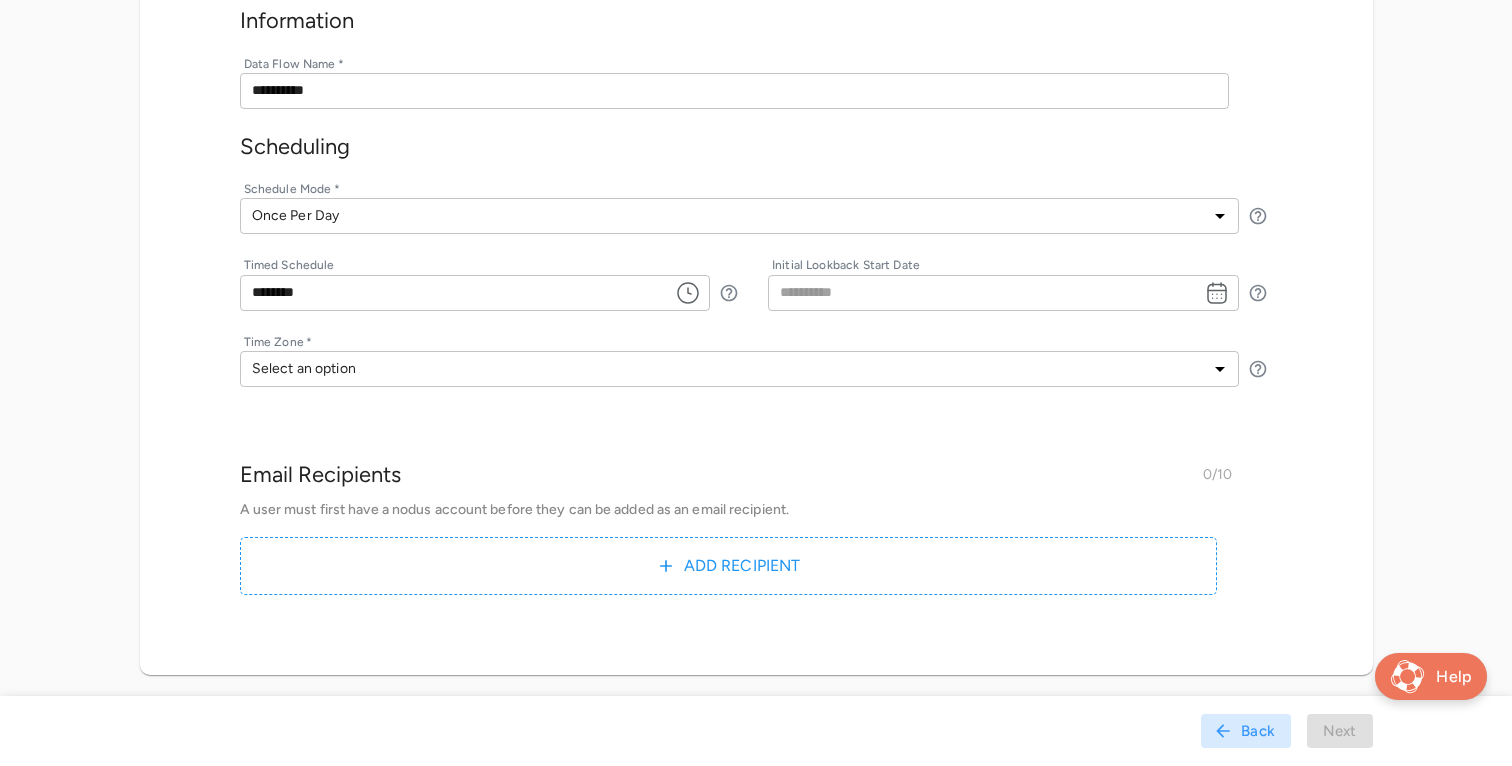 click 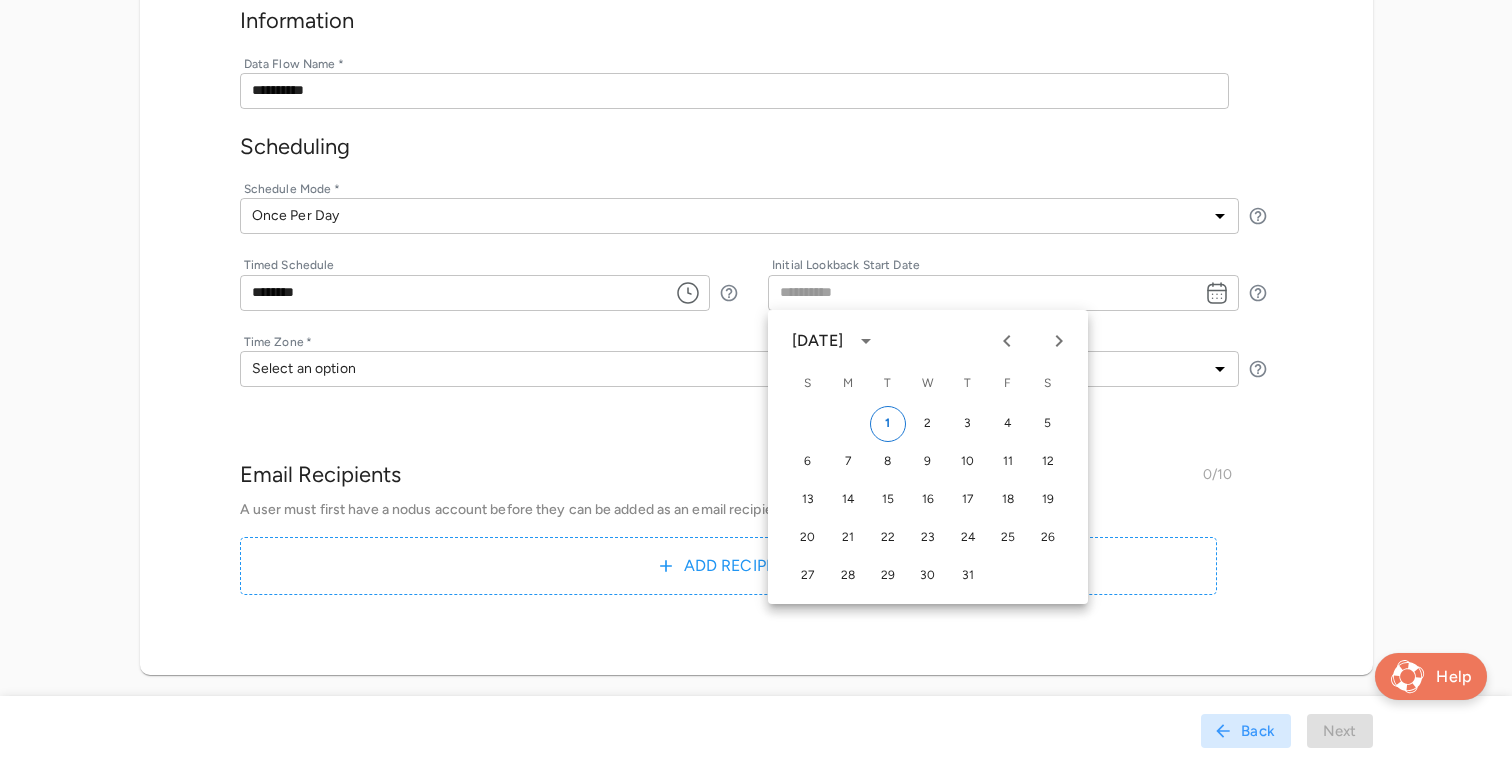 click on "1" at bounding box center [888, 424] 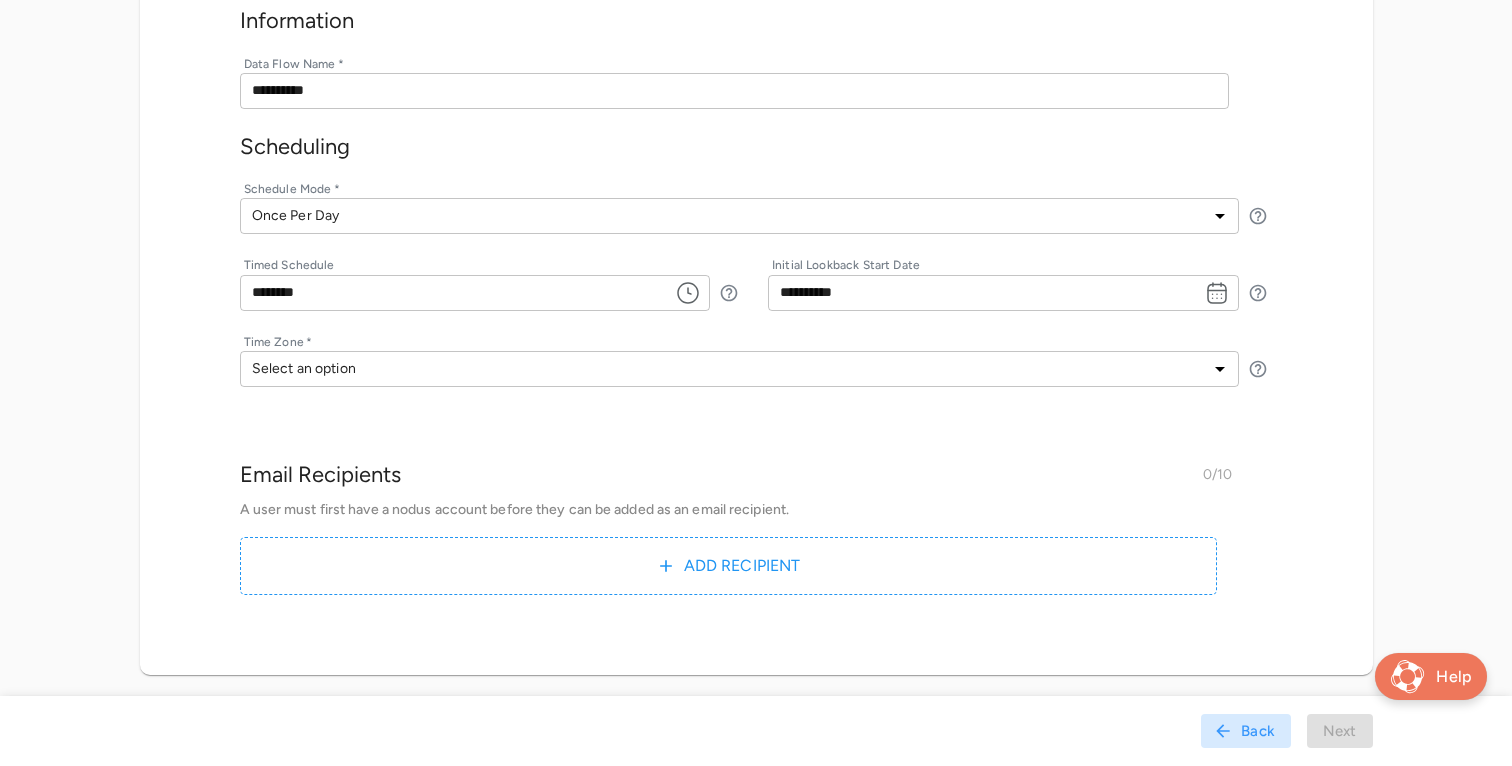 click on "**********" at bounding box center (1020, 293) 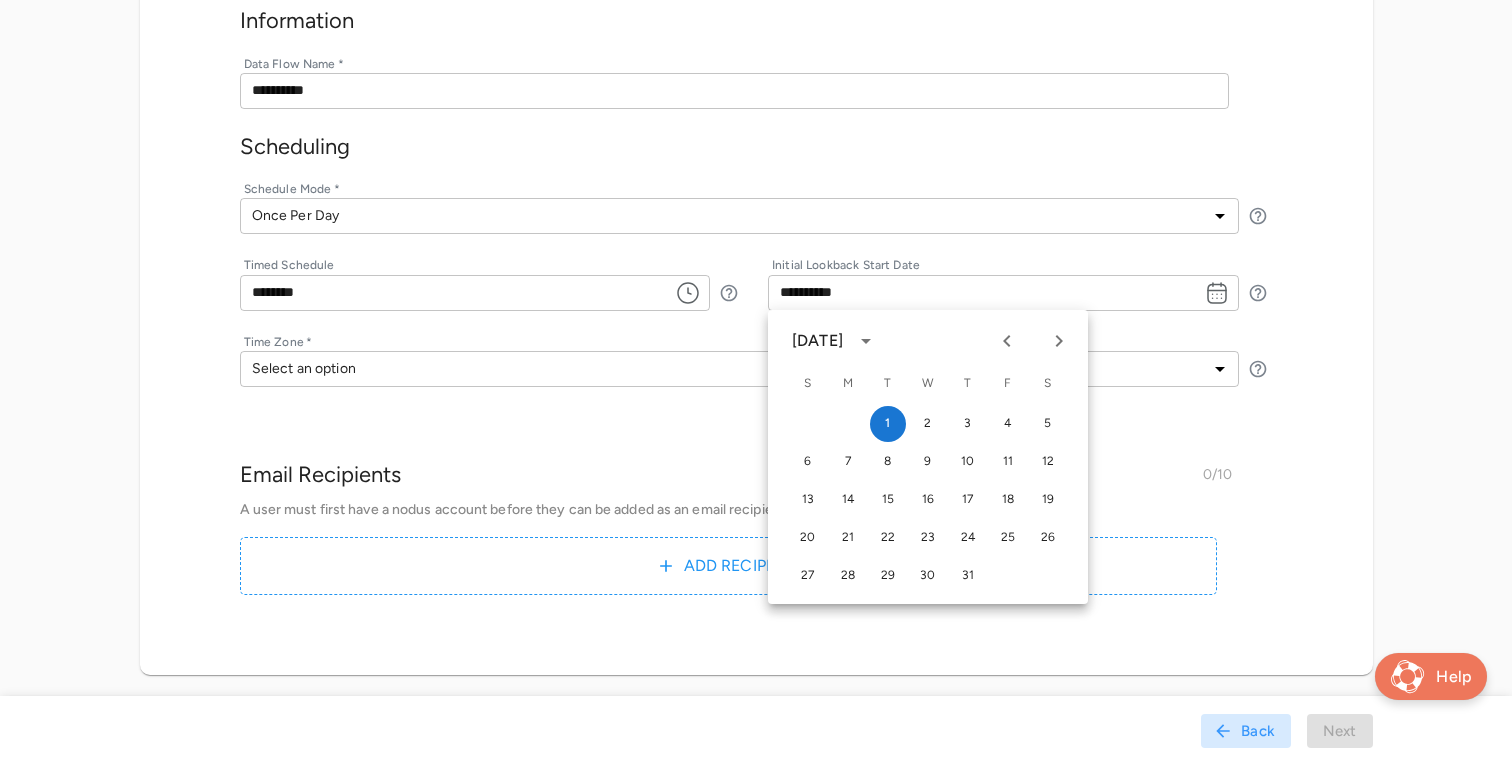 click 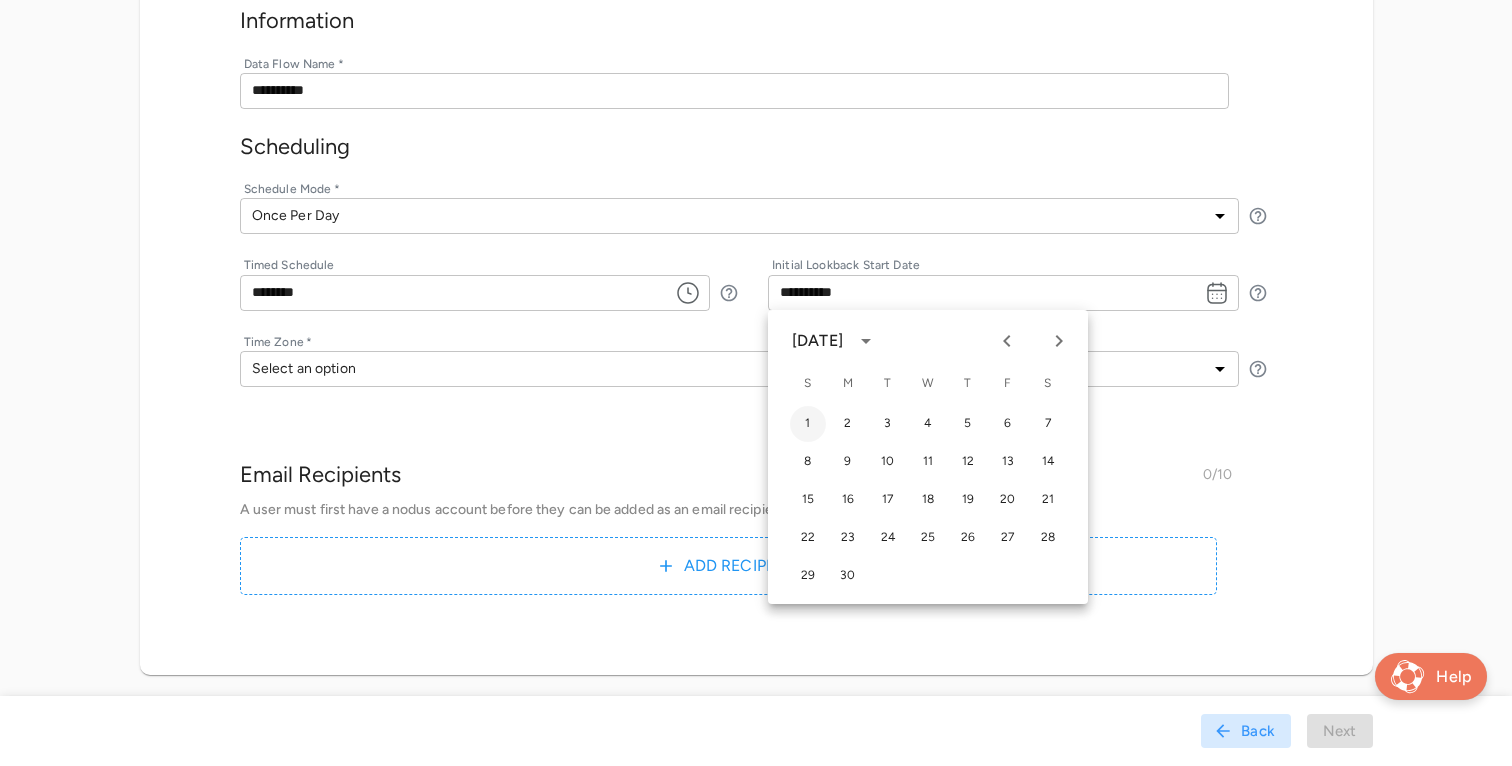 click on "1" at bounding box center [808, 424] 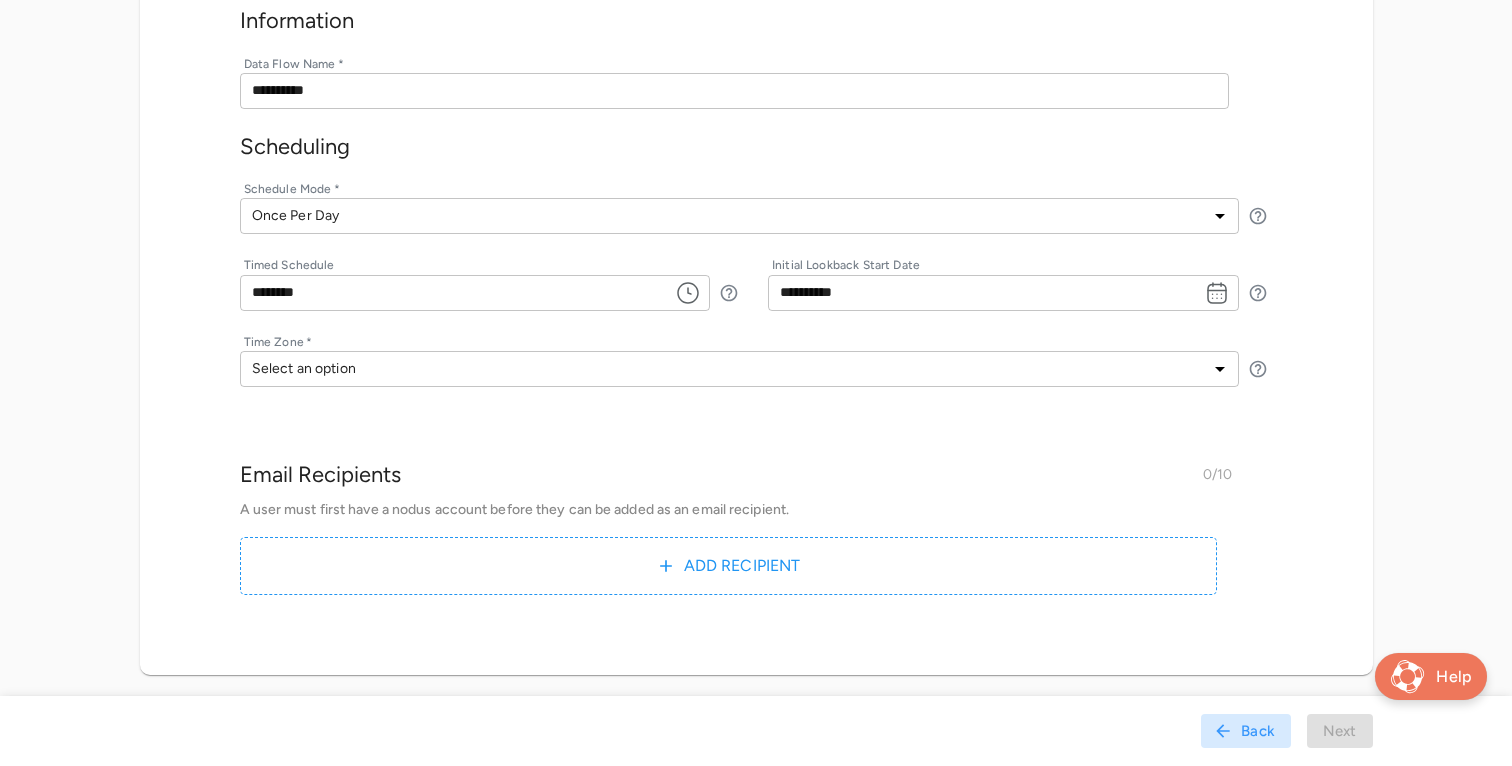 click on "**********" at bounding box center [756, 291] 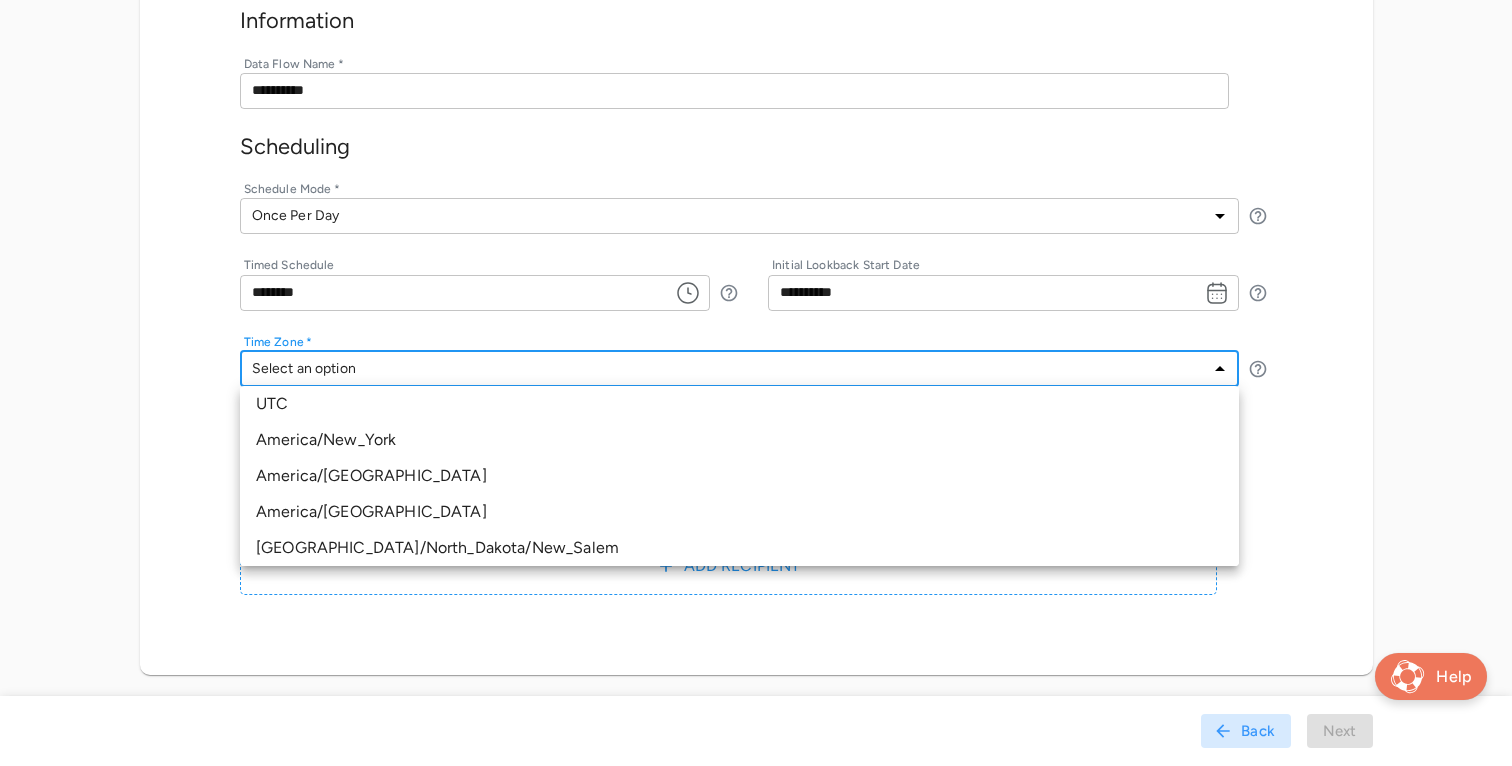 click on "America/New_York" at bounding box center [739, 440] 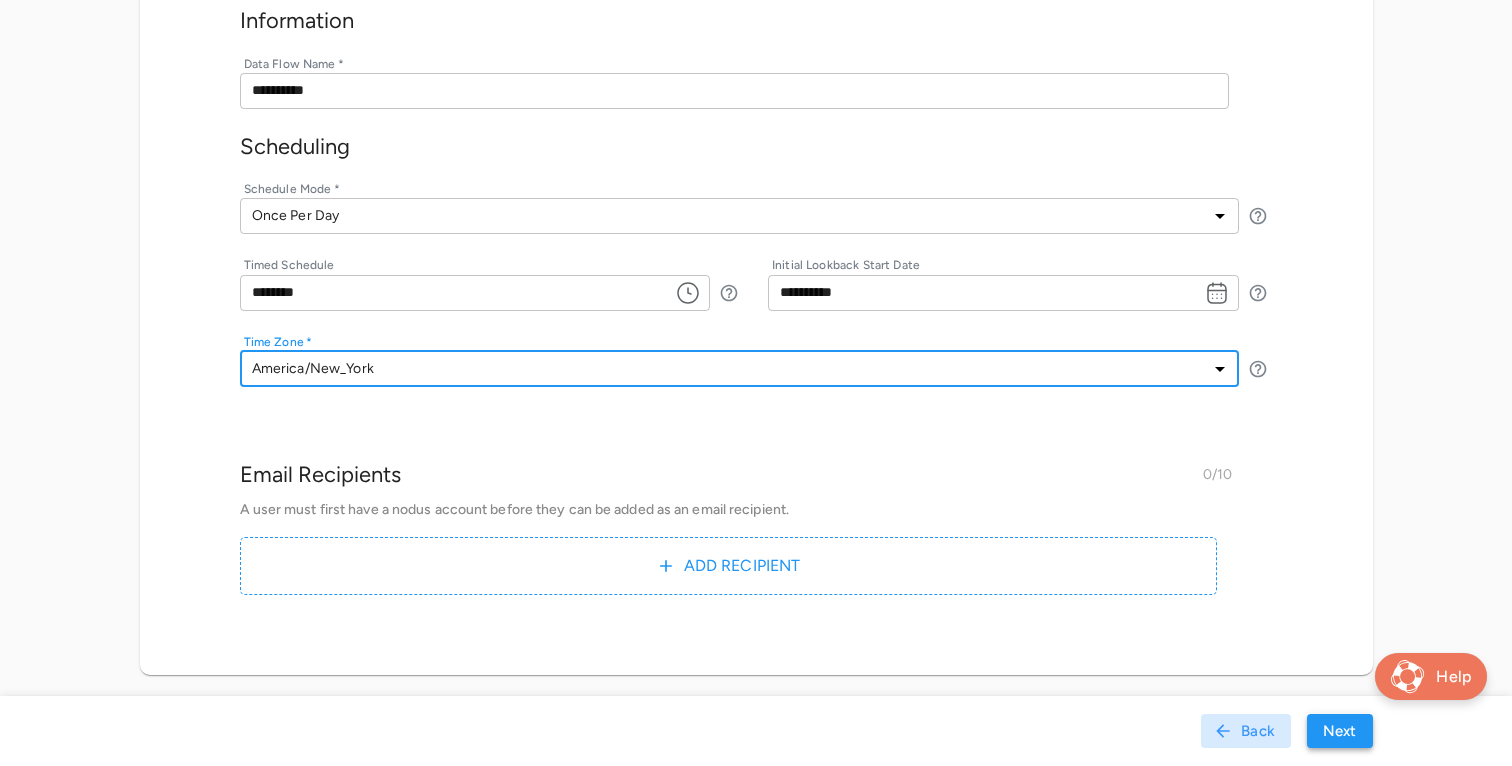 click on "Next" at bounding box center (1340, 731) 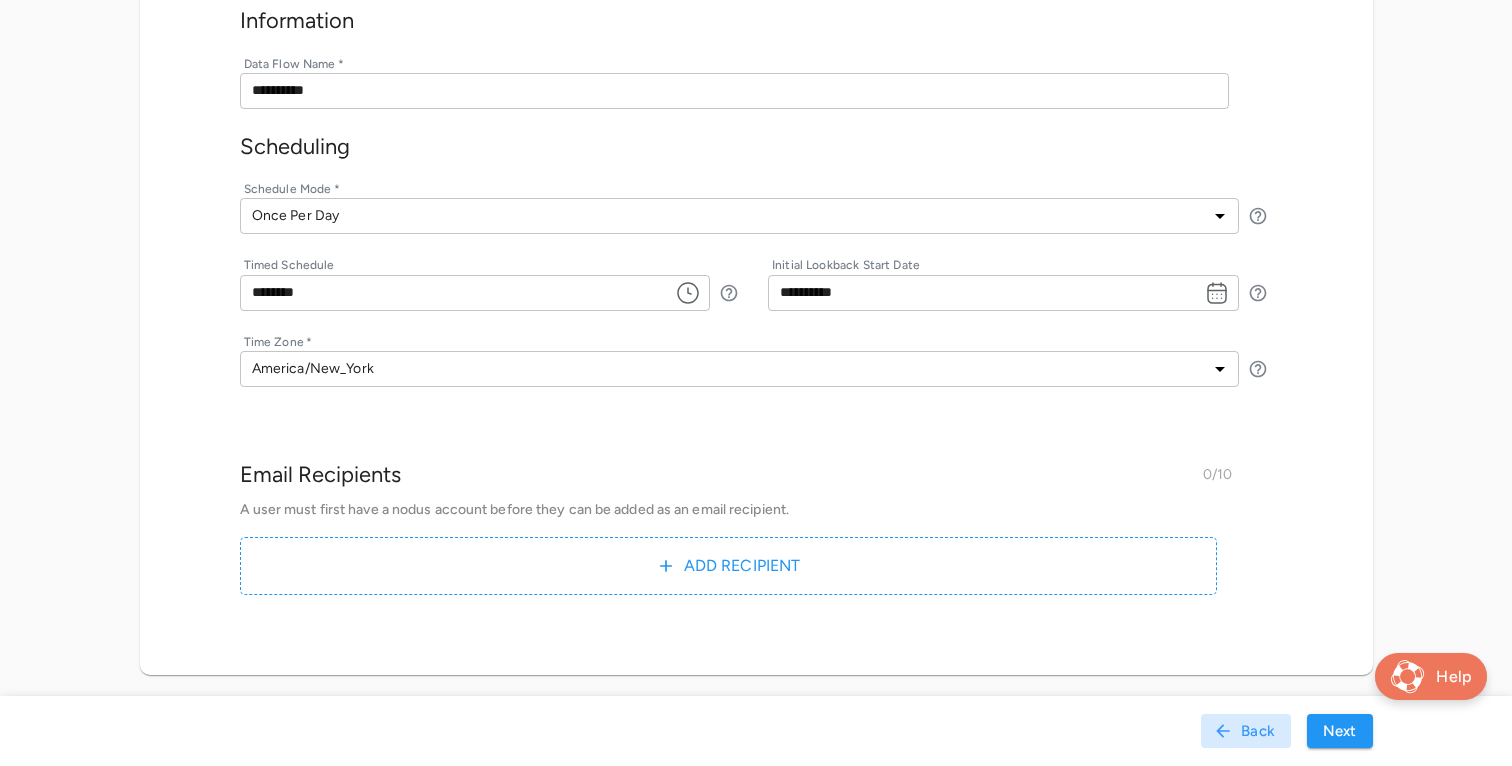 scroll, scrollTop: 0, scrollLeft: 0, axis: both 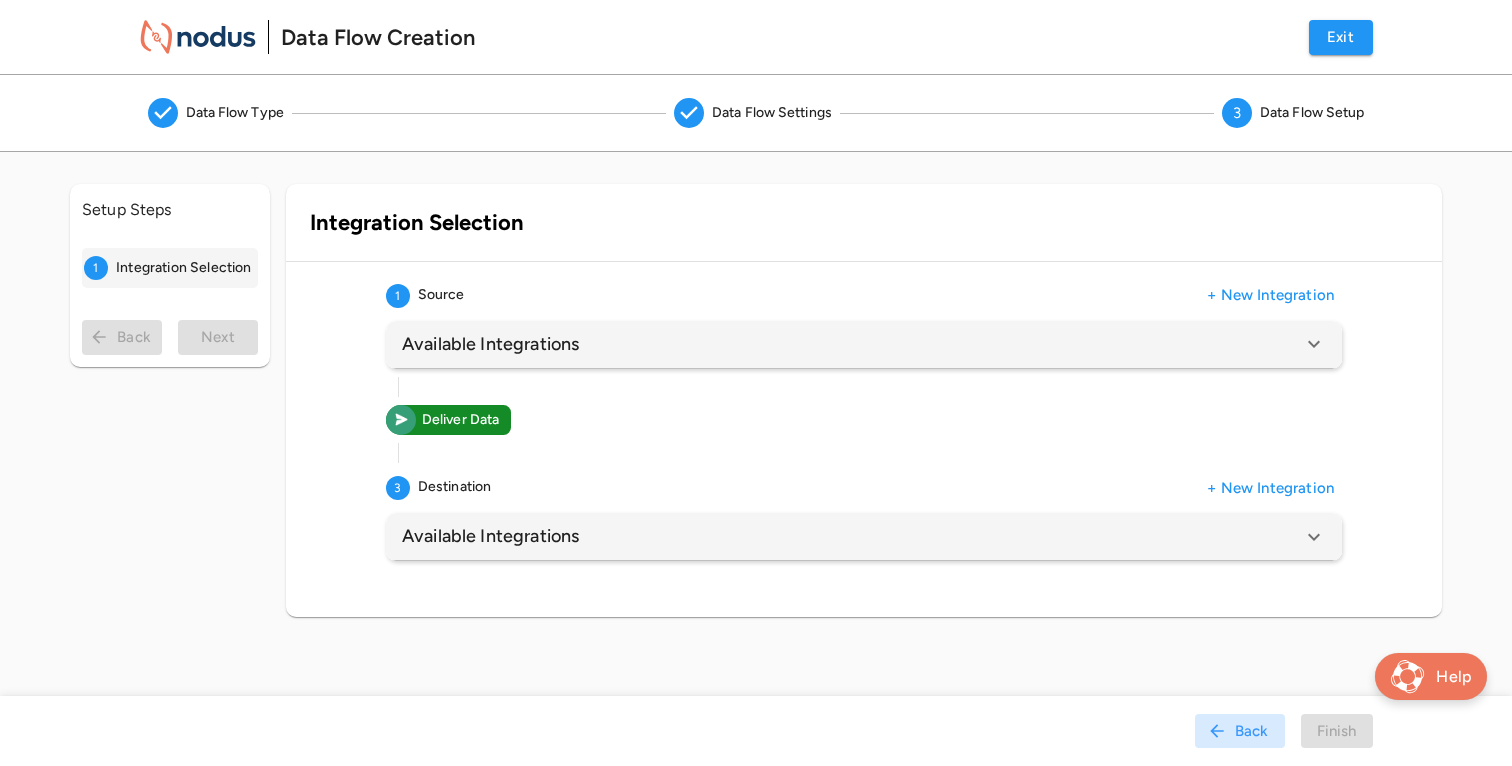 click on "Available Integrations" at bounding box center [490, 344] 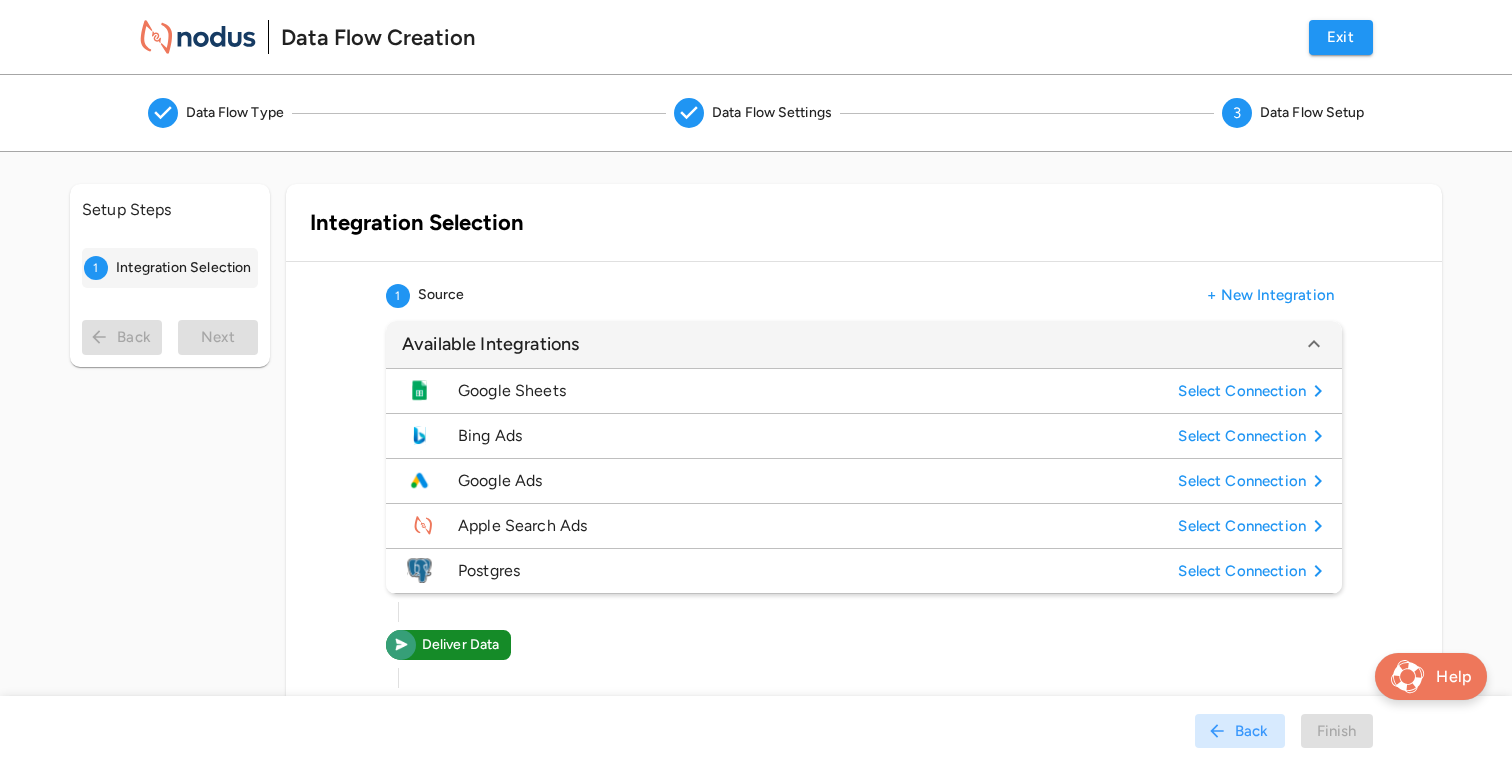 click on "Bing Ads" at bounding box center [814, 436] 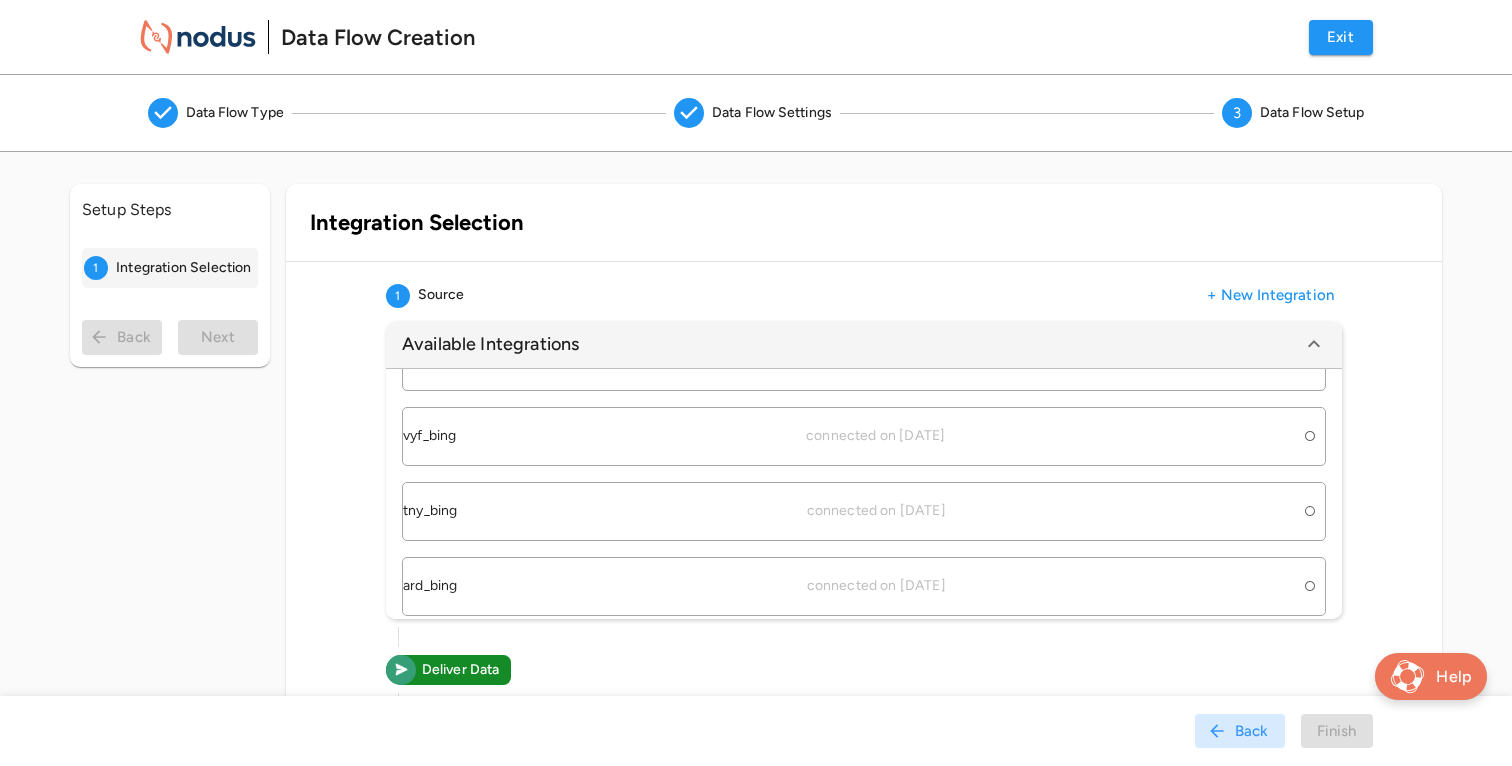 scroll, scrollTop: 124, scrollLeft: 0, axis: vertical 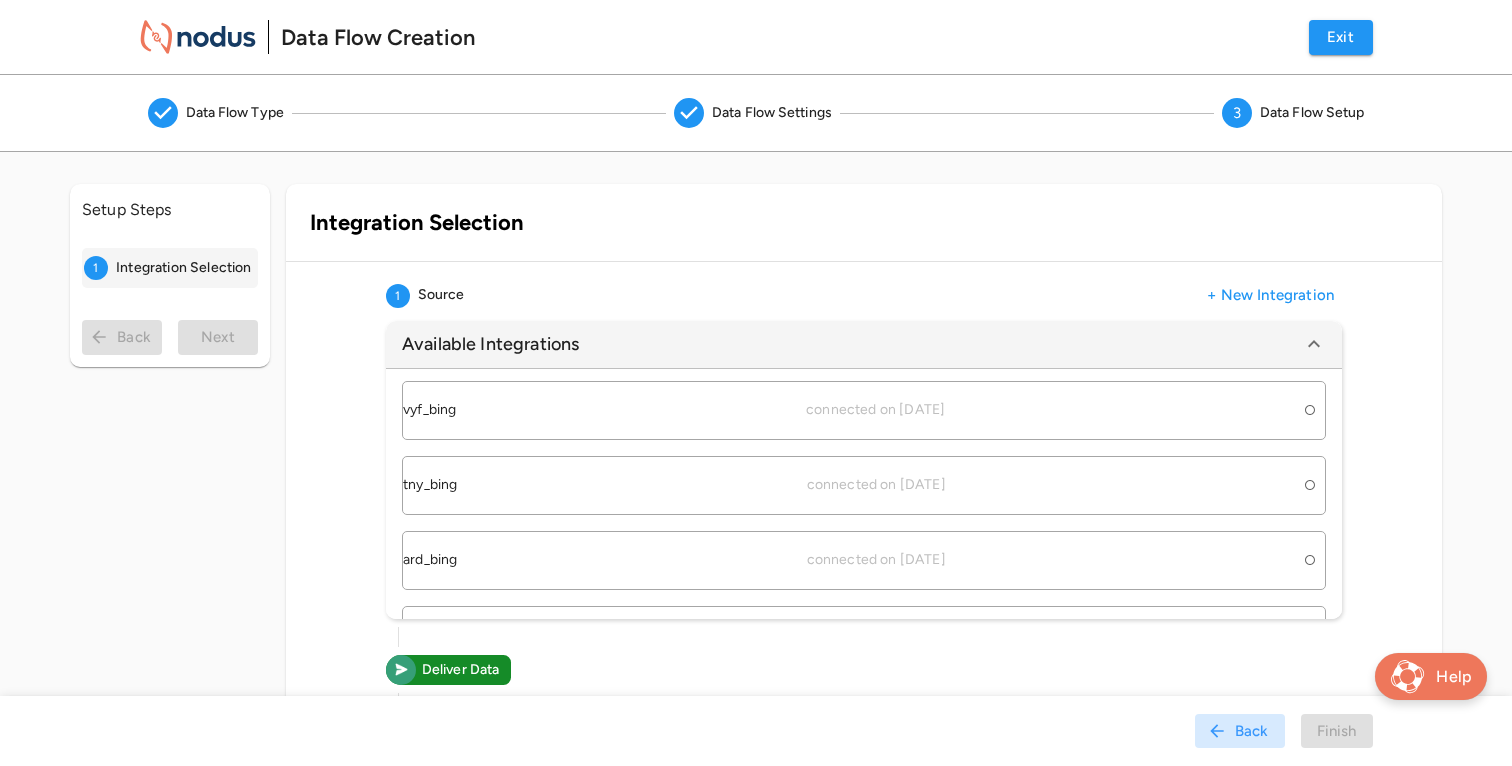 click on "tny_bing connected on 2024/11/18" at bounding box center (849, 485) 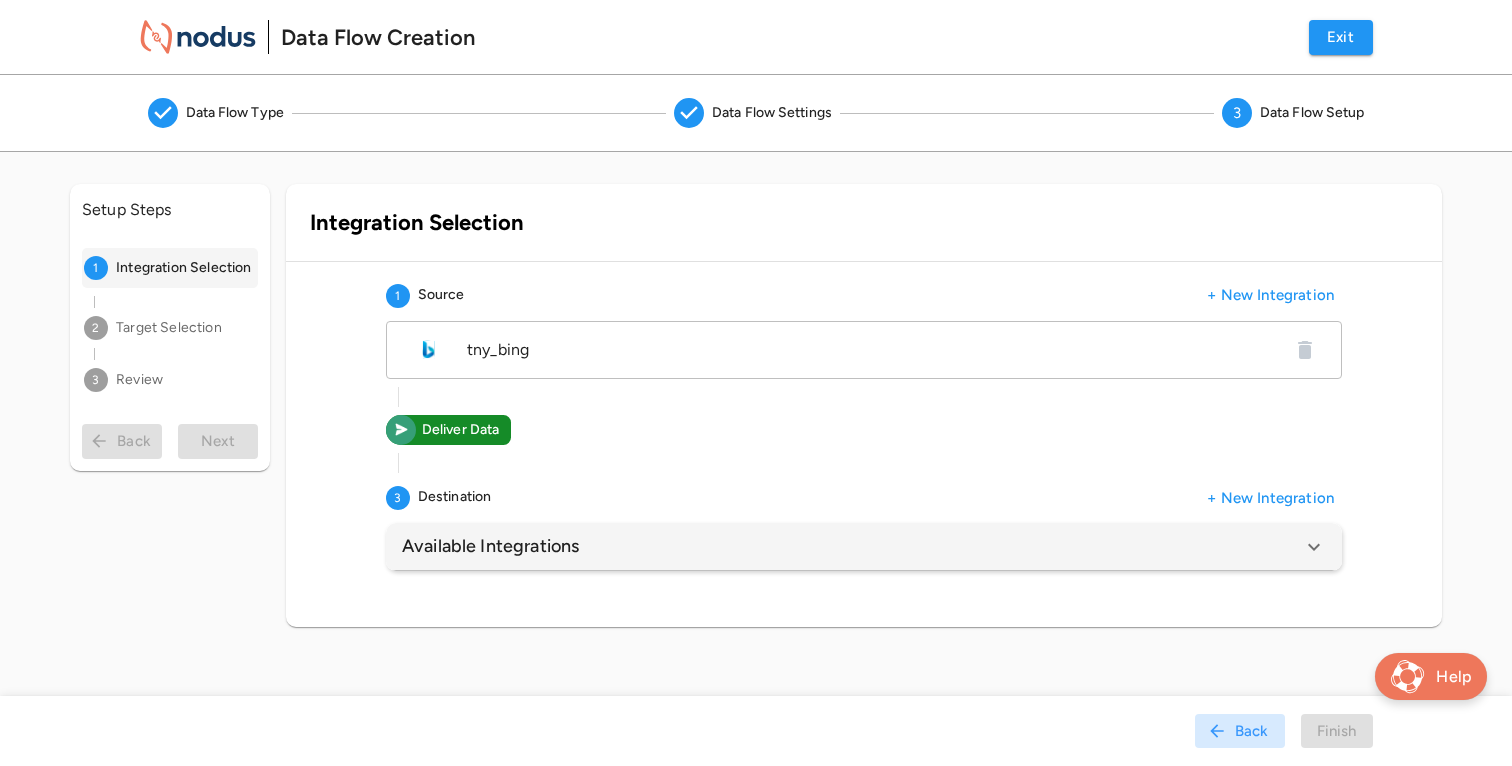 click on "Available Integrations" at bounding box center [490, 546] 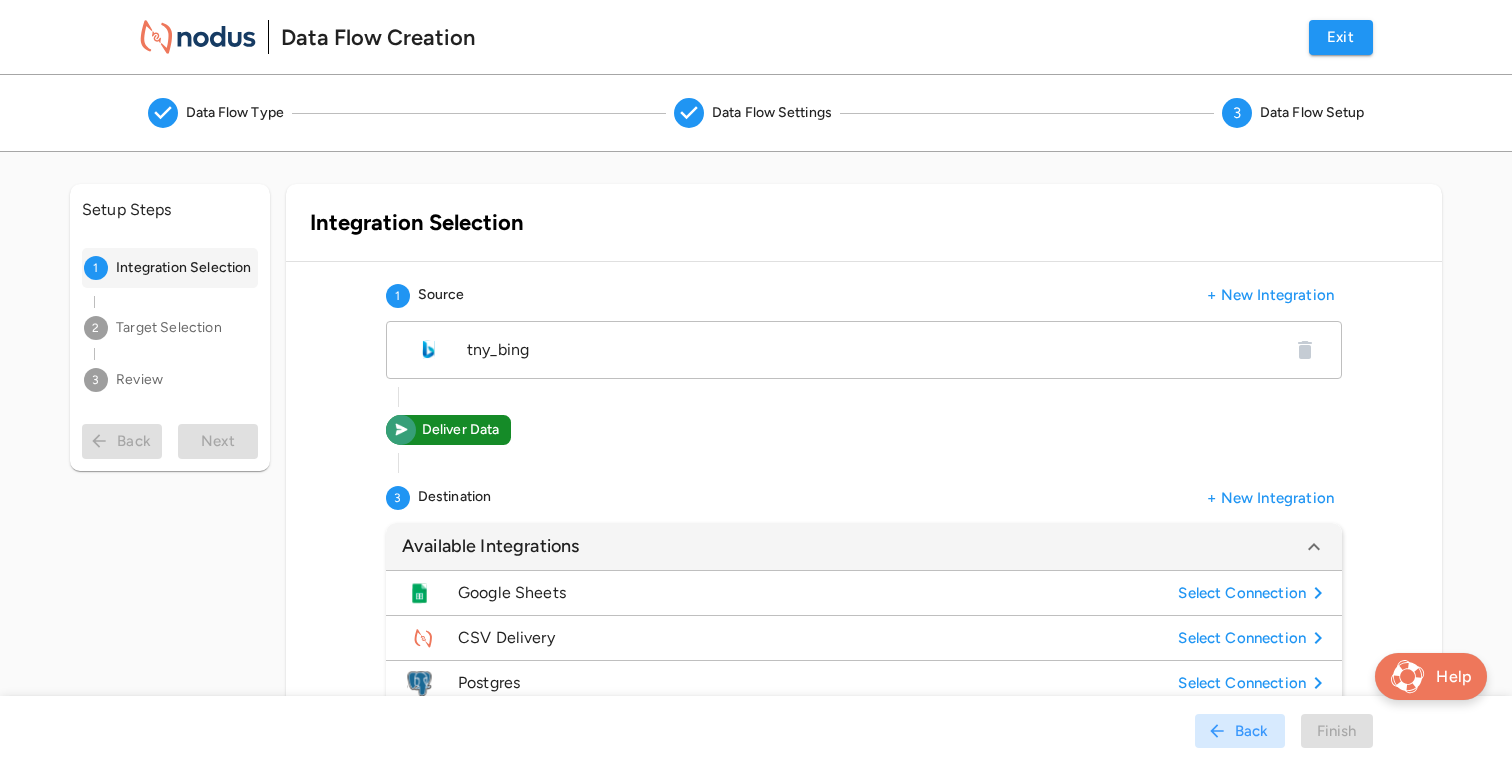 click on "Google Sheets" at bounding box center [814, 593] 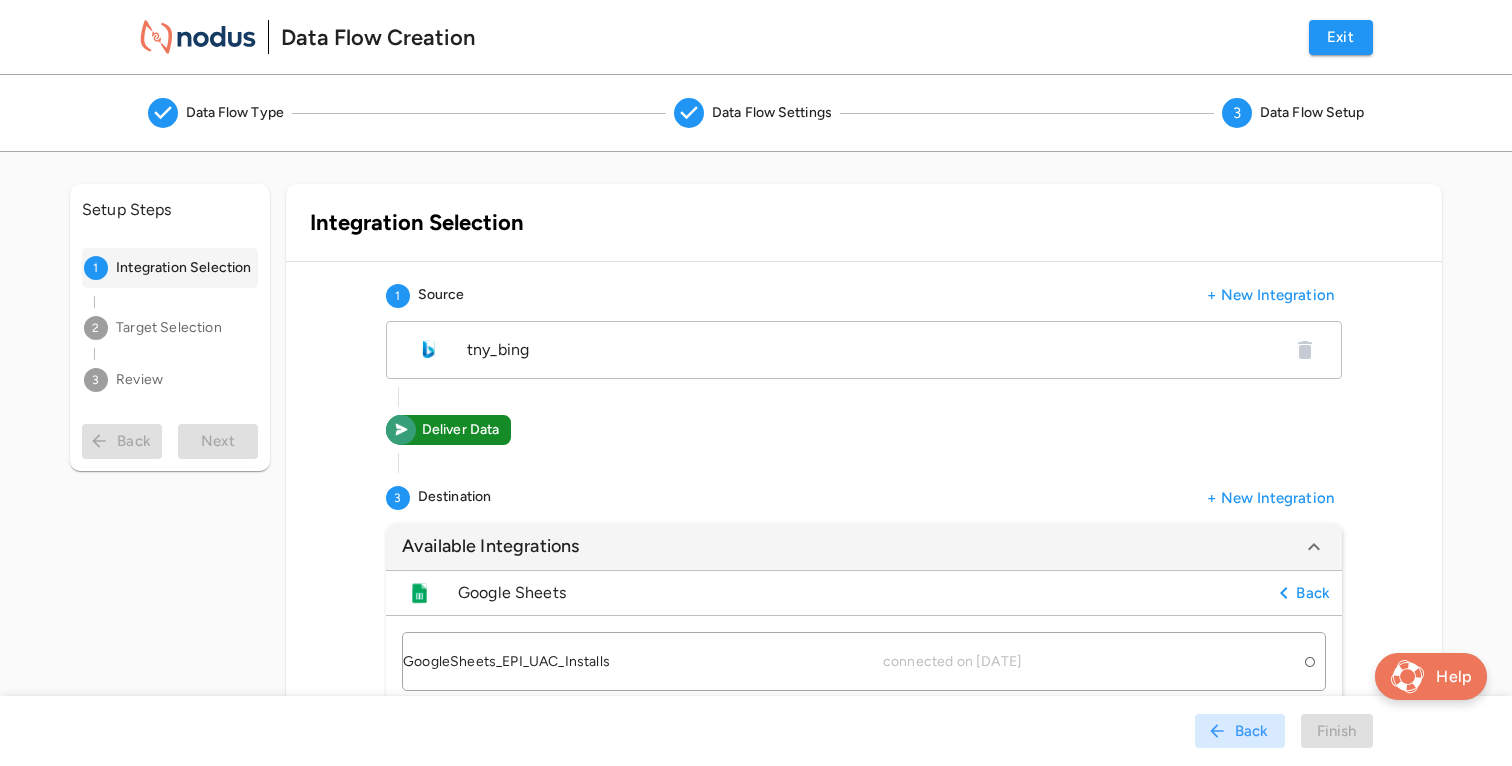 click on "GoogleSheets_EPI_UAC_Installs connected on 2025/04/07" at bounding box center [864, 661] 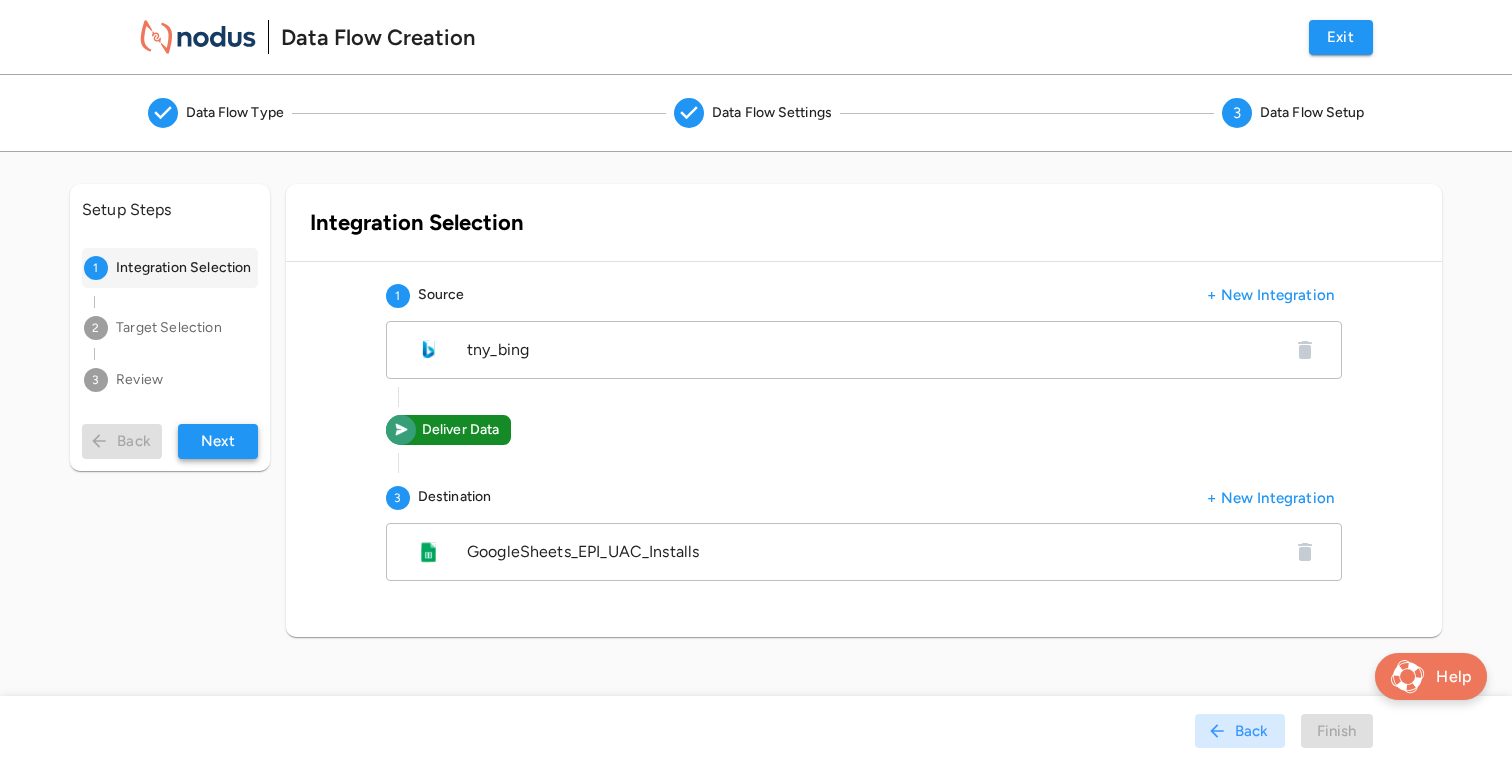 click on "Next" at bounding box center (218, 441) 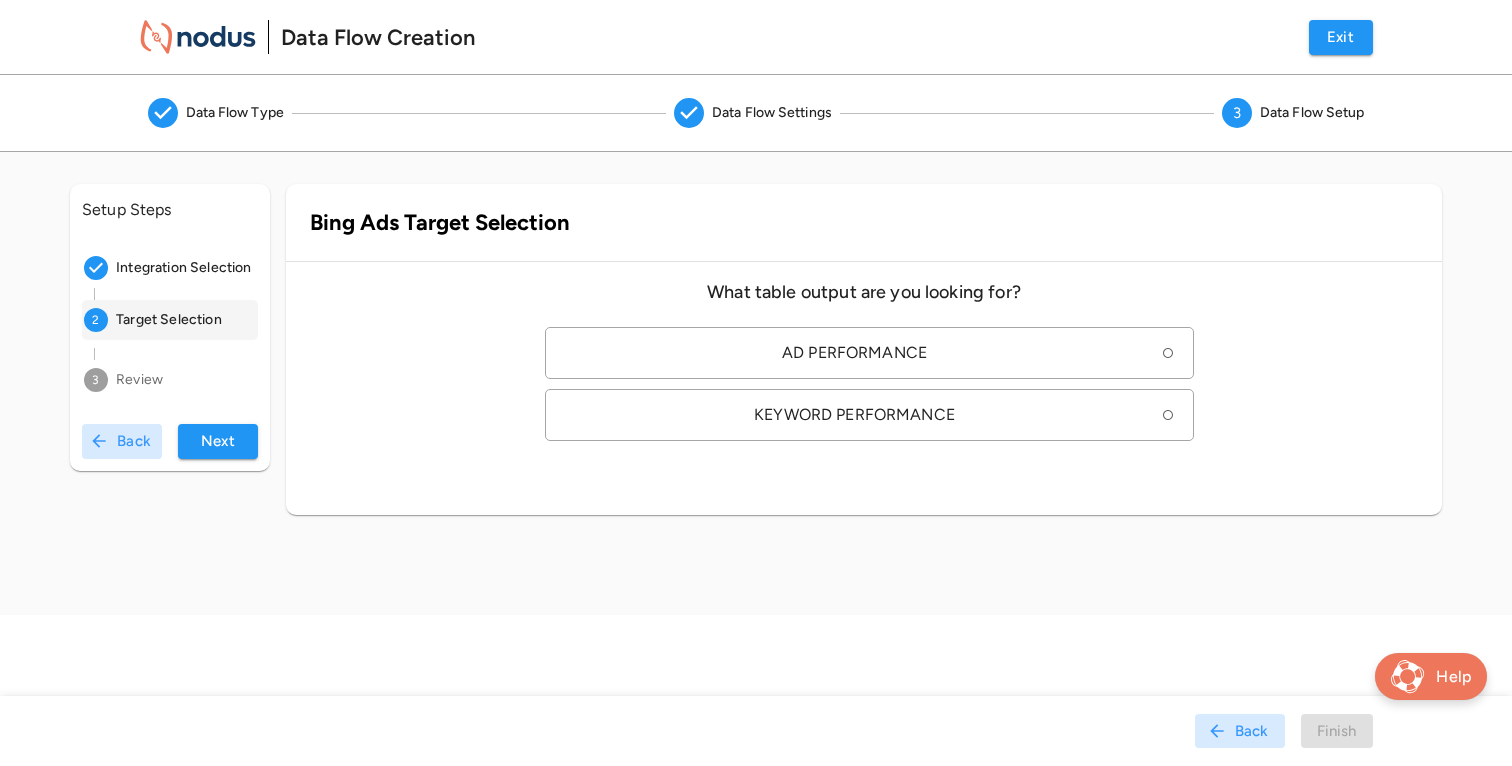 click on "Ad Performance" at bounding box center [854, 353] 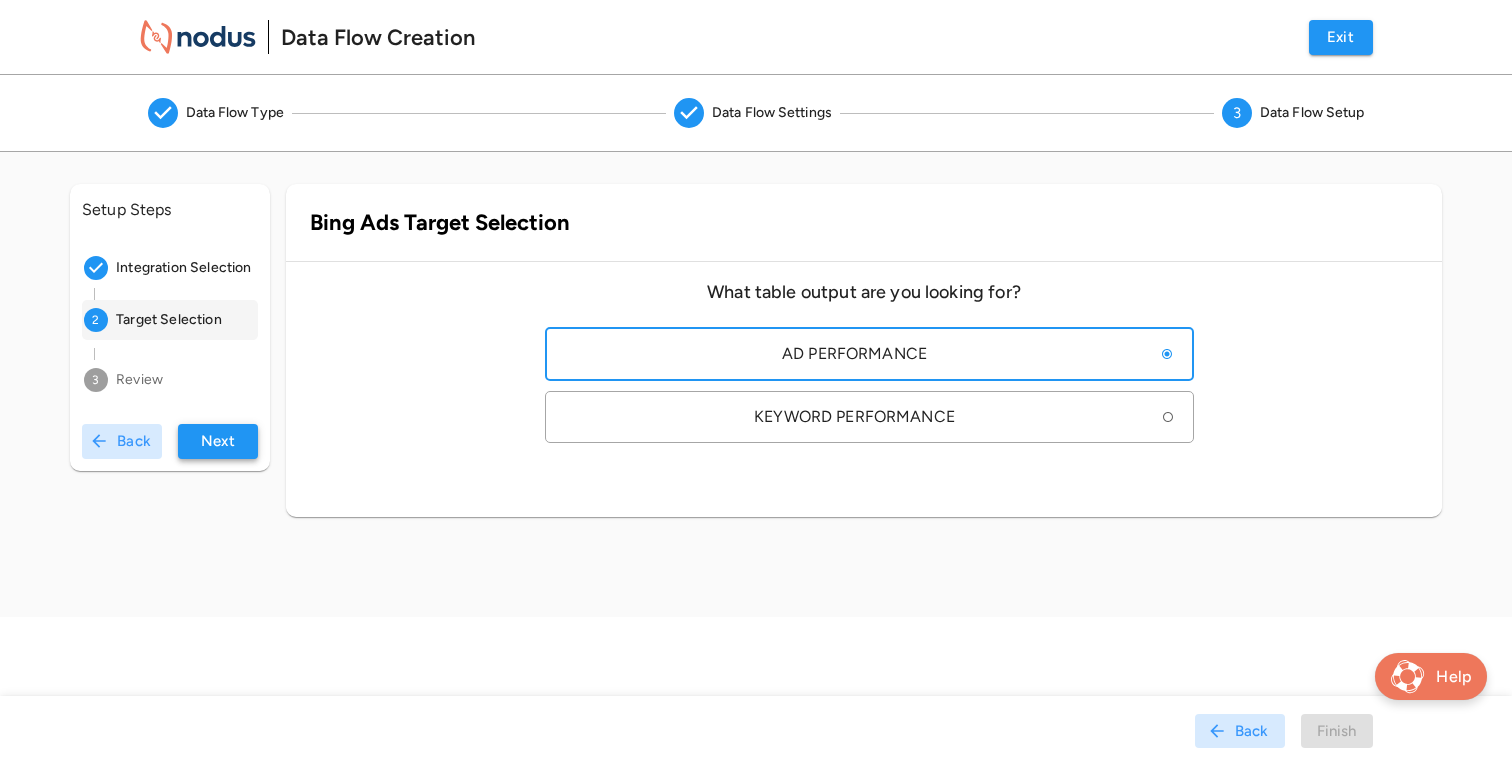 click on "Next" at bounding box center [218, 441] 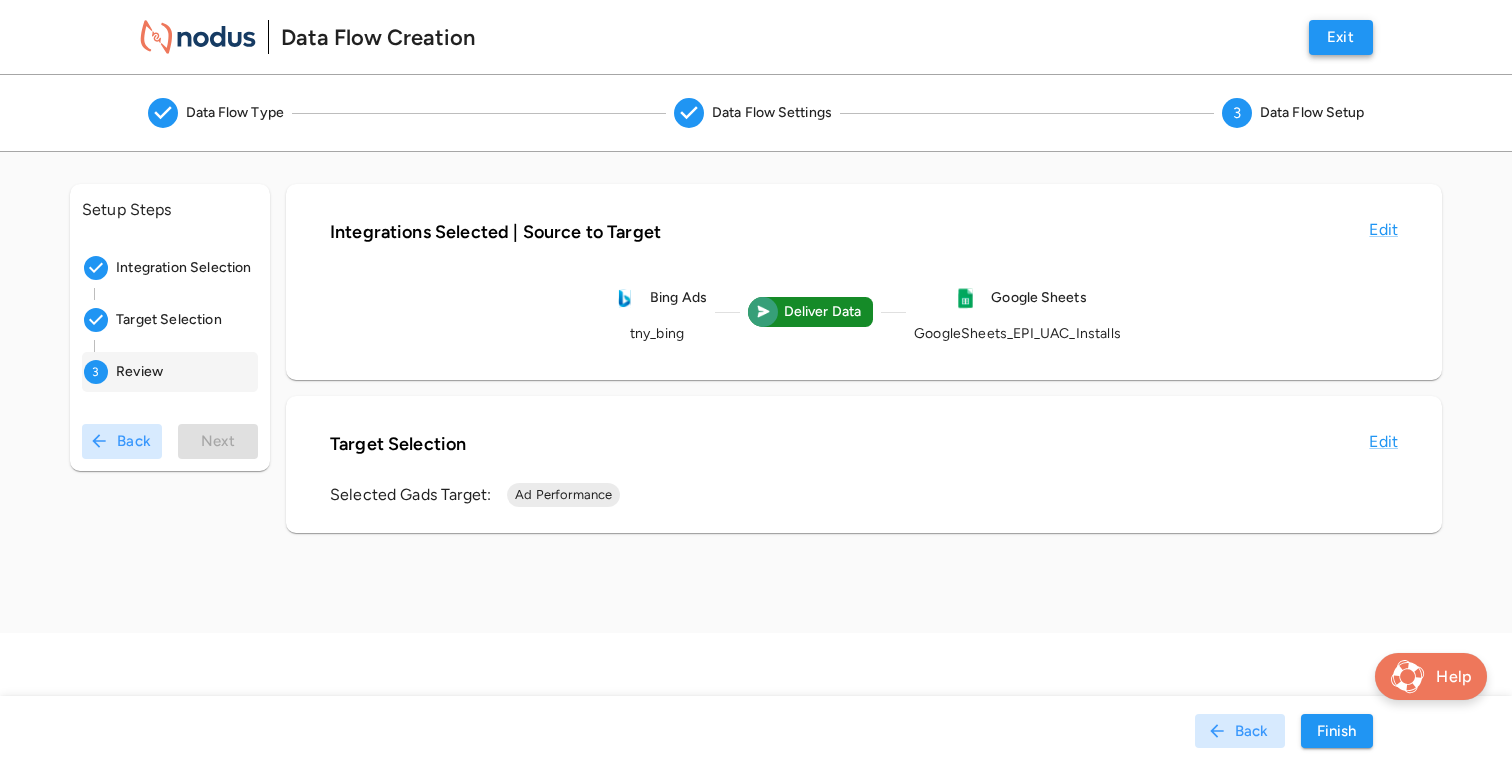 click on "Exit" at bounding box center [1341, 37] 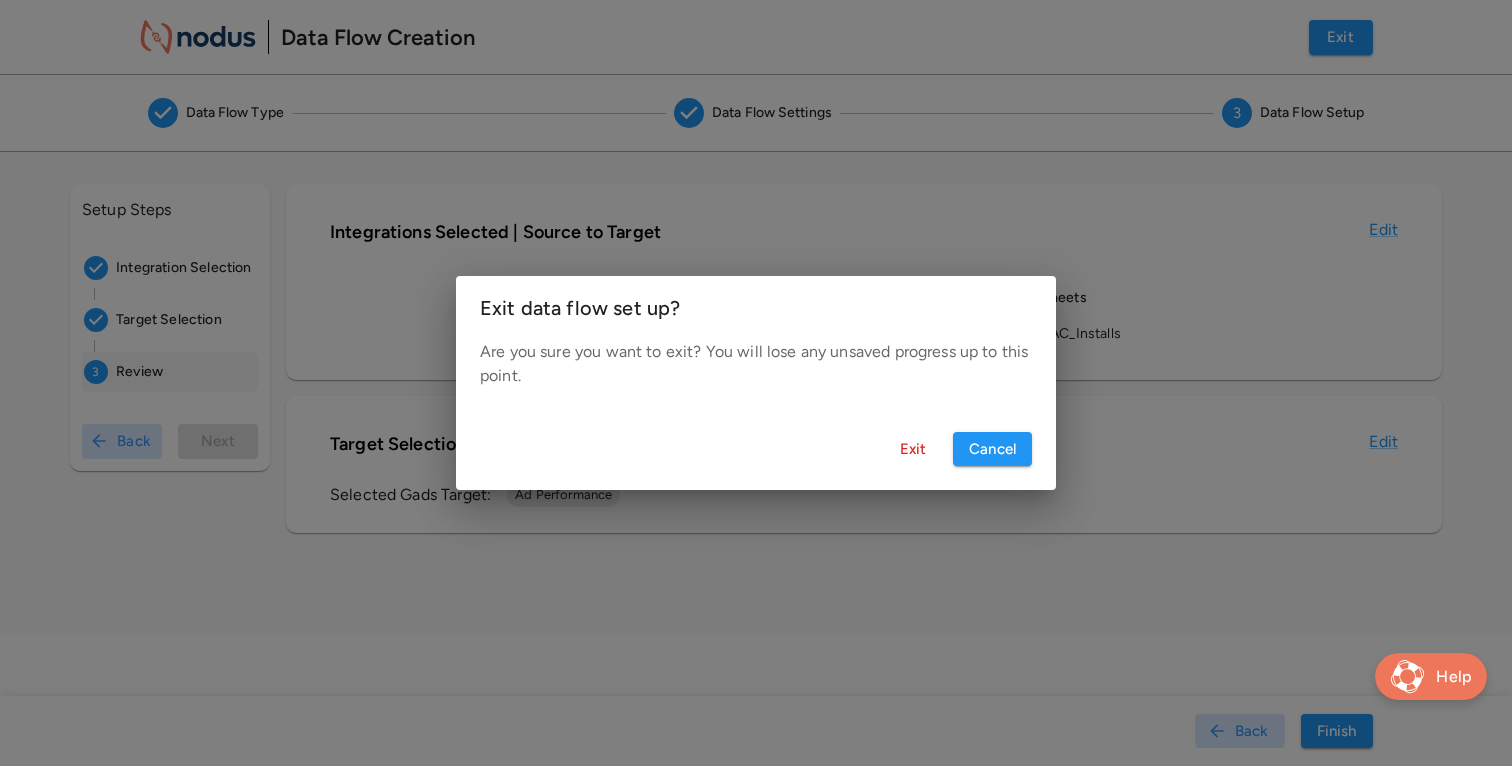 click on "Exit" at bounding box center (913, 449) 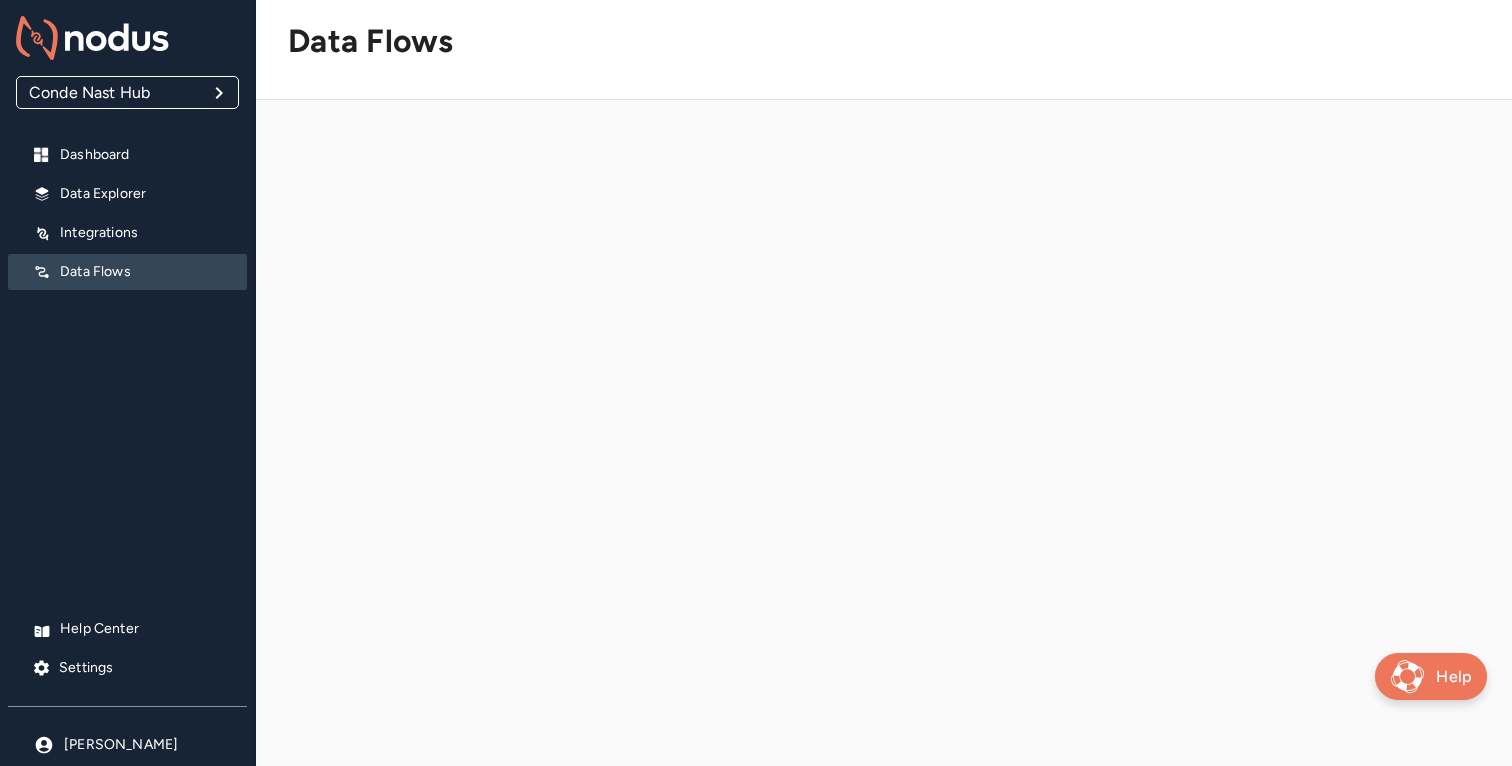 click at bounding box center [884, 475] 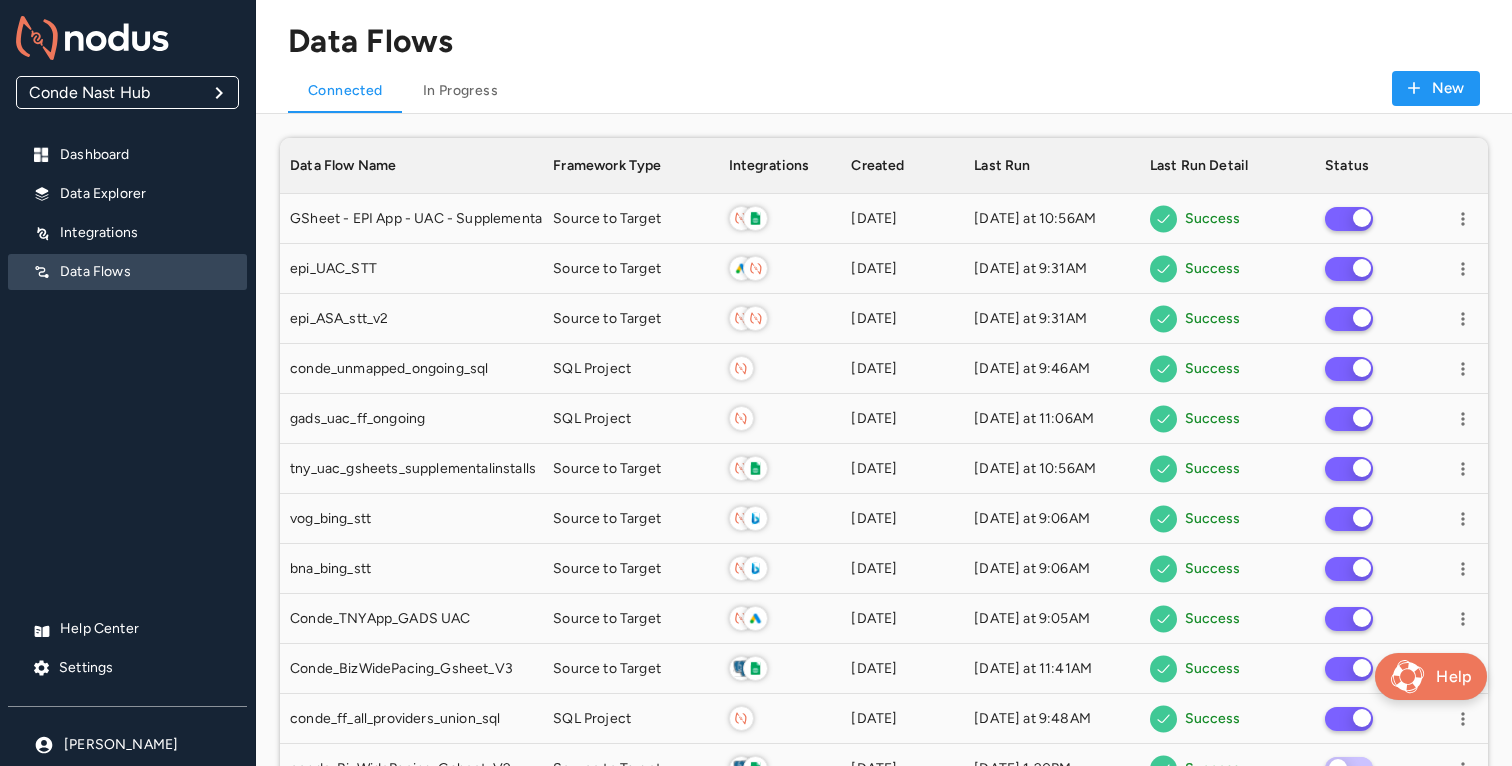 scroll, scrollTop: 1, scrollLeft: 1, axis: both 